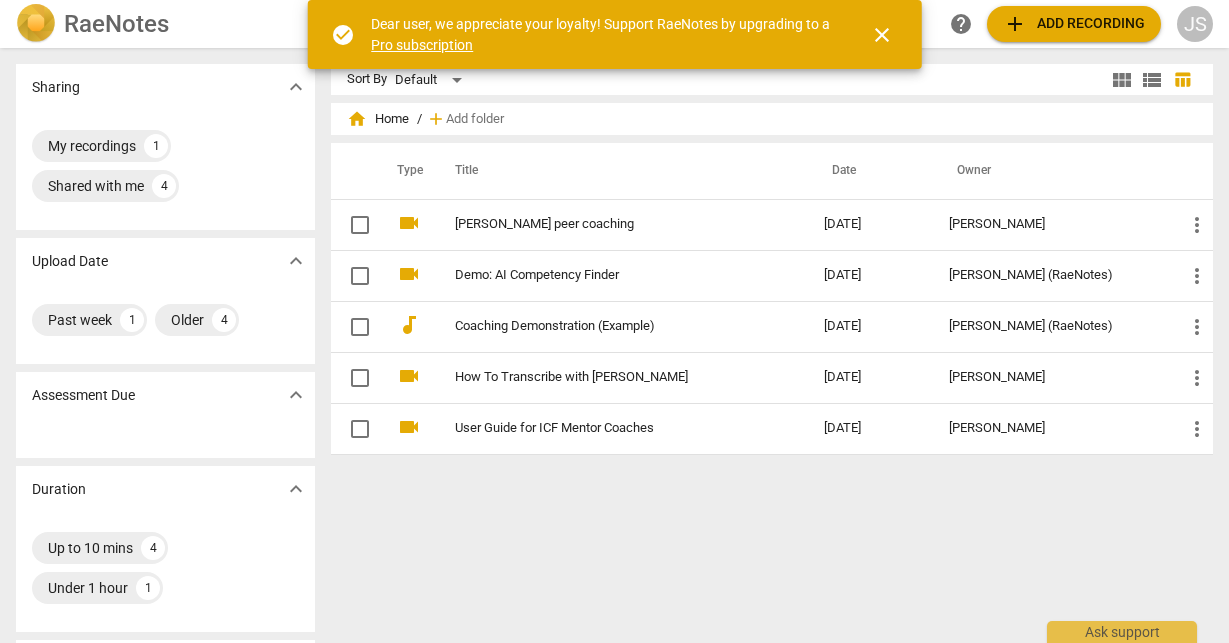 scroll, scrollTop: 0, scrollLeft: 0, axis: both 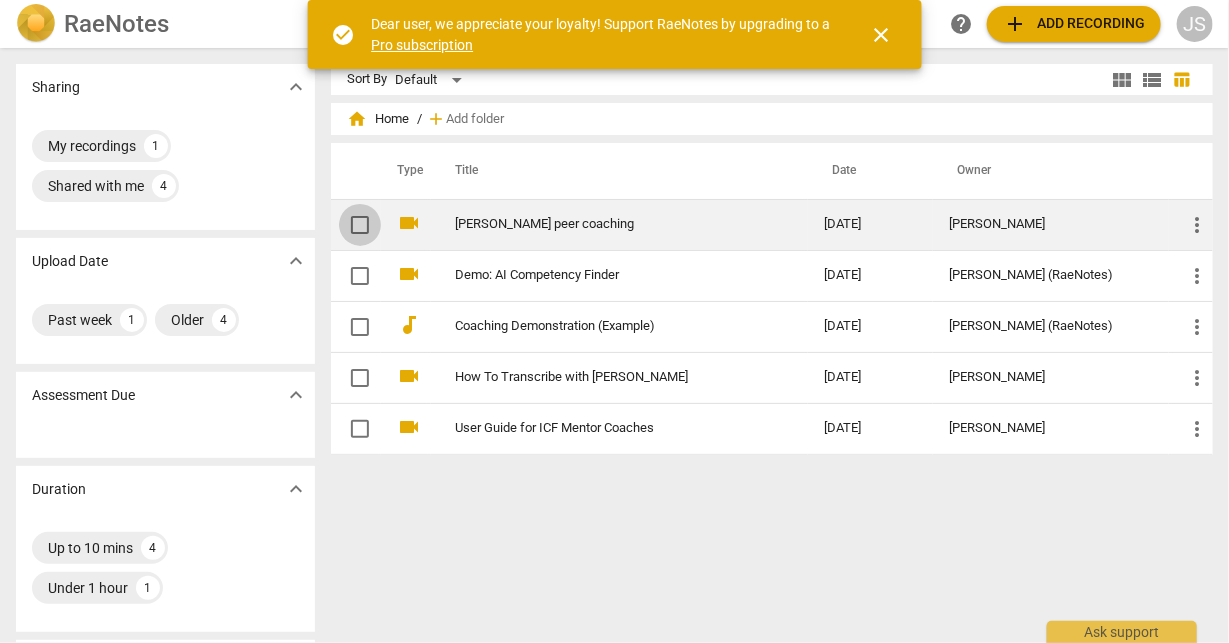 click at bounding box center (360, 225) 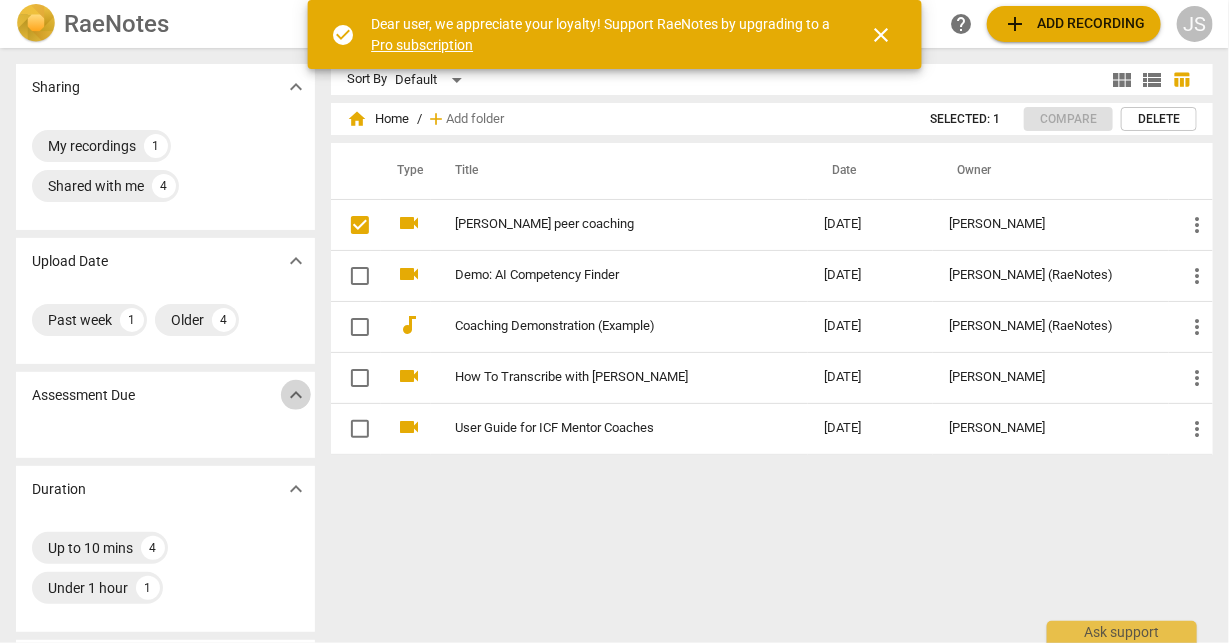 click on "expand_more" at bounding box center (296, 395) 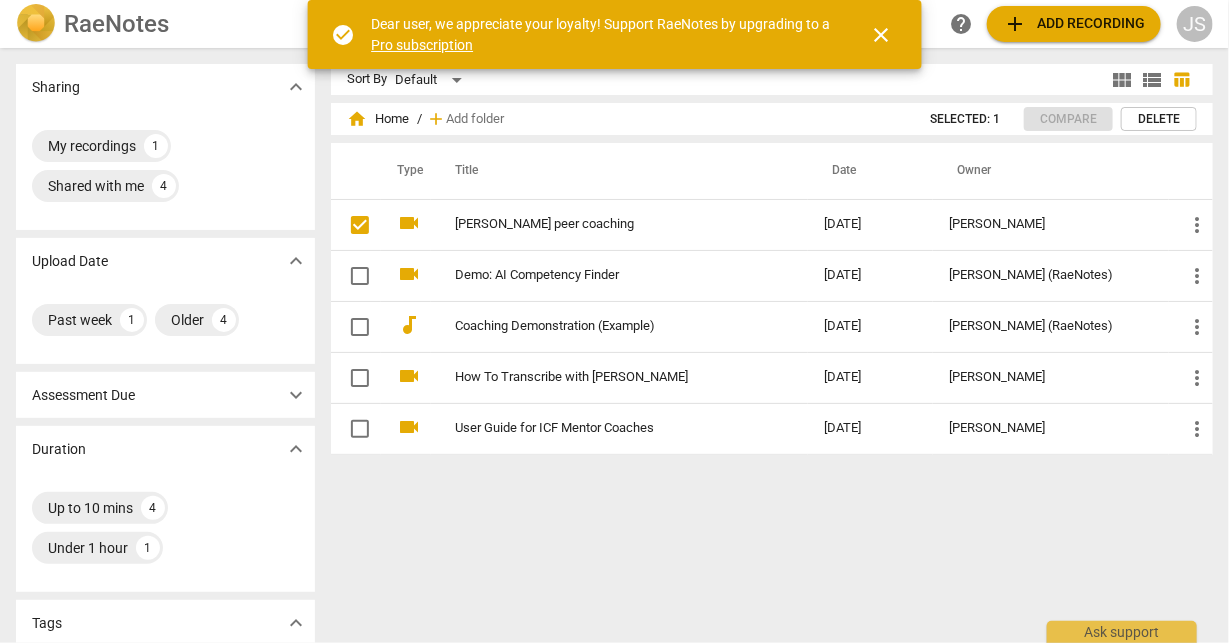 click on "Assessment Due" at bounding box center [83, 395] 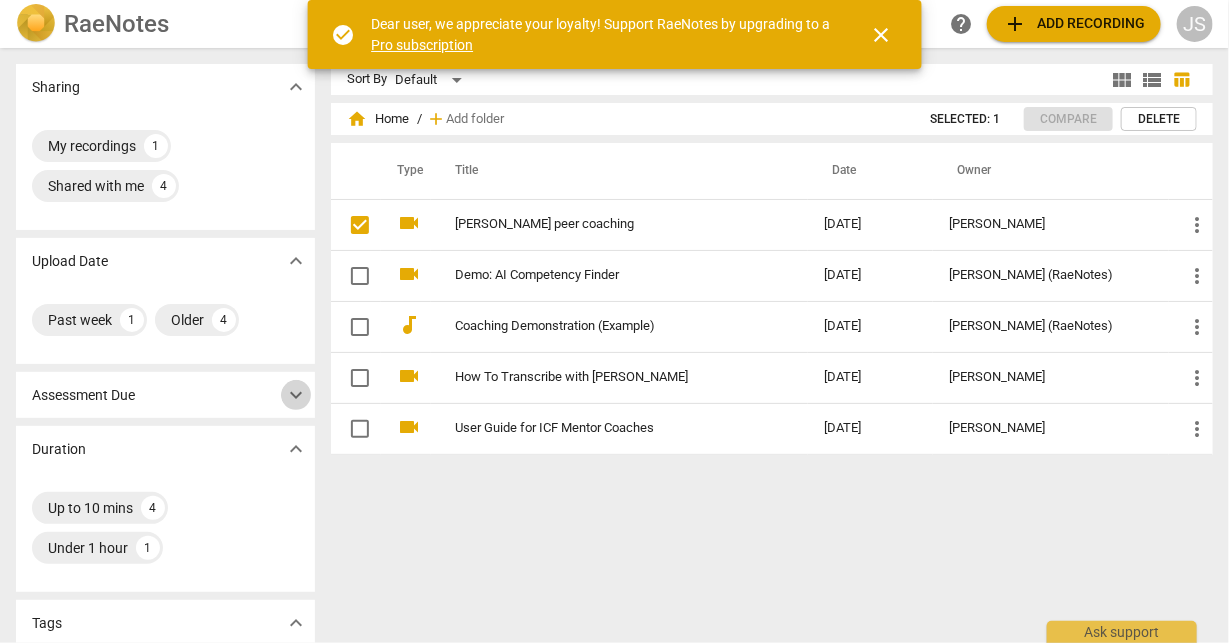 click on "expand_more" at bounding box center [296, 395] 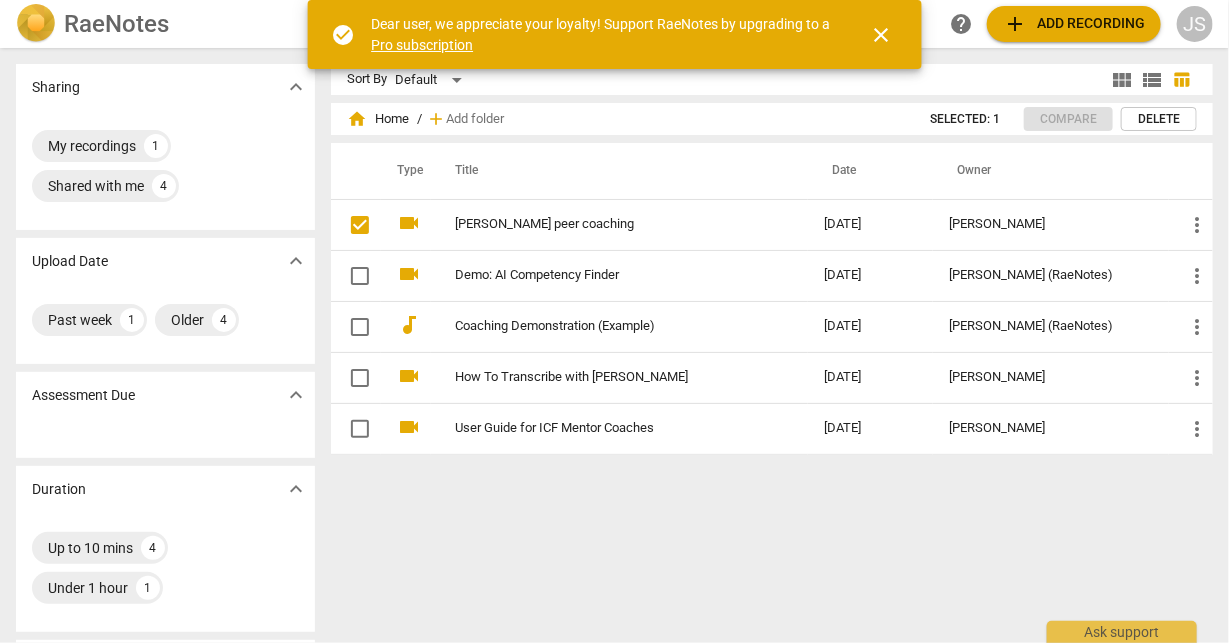 click on "Assessment Due" at bounding box center [83, 395] 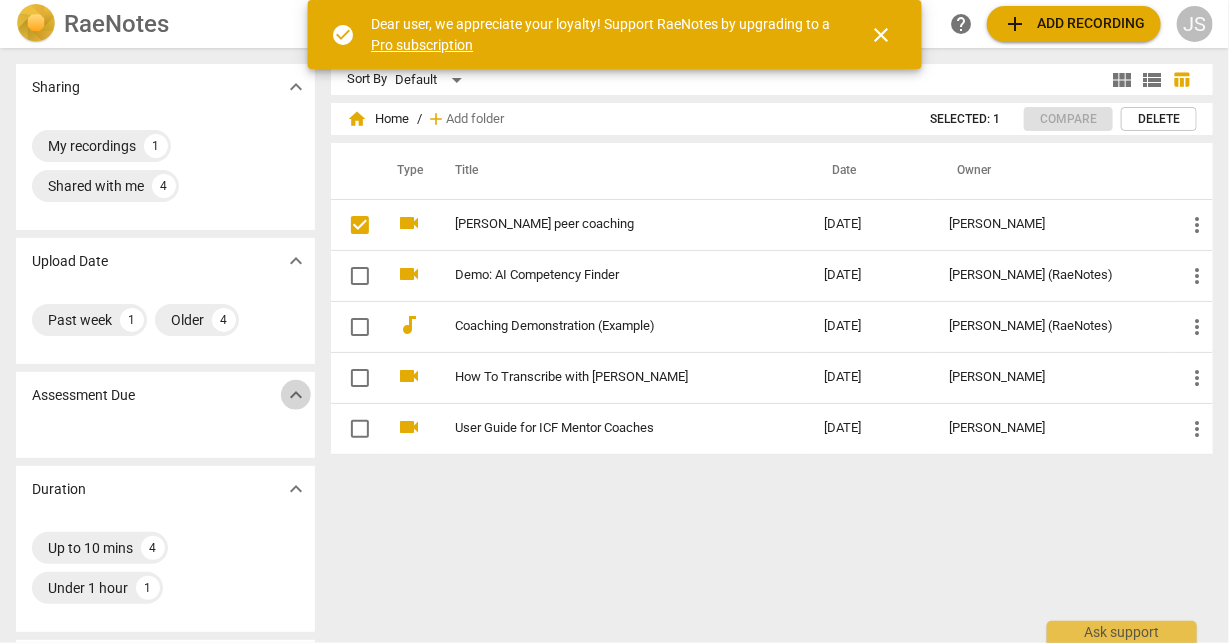 click on "expand_more" at bounding box center [296, 395] 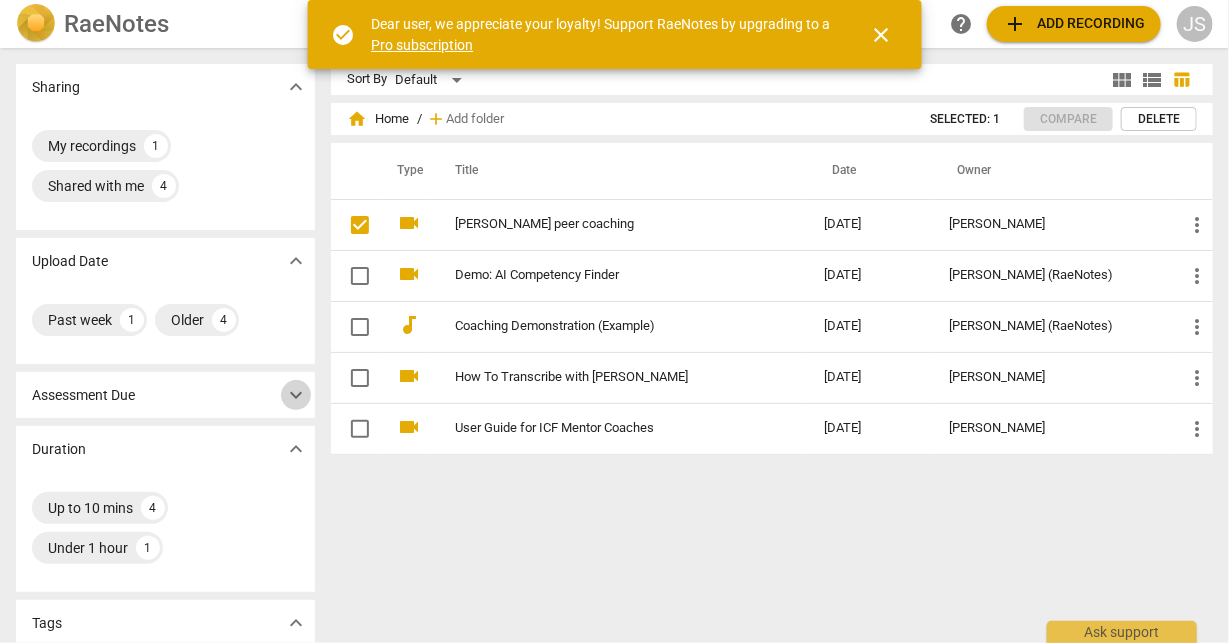 click on "expand_more" at bounding box center [296, 395] 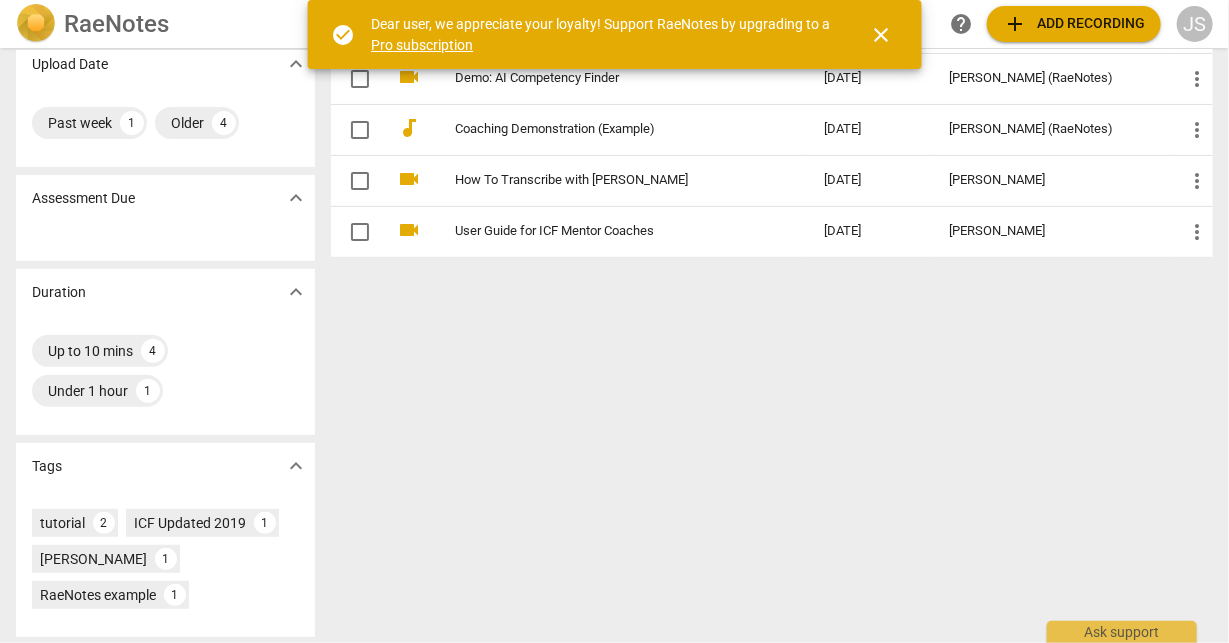 scroll, scrollTop: 197, scrollLeft: 0, axis: vertical 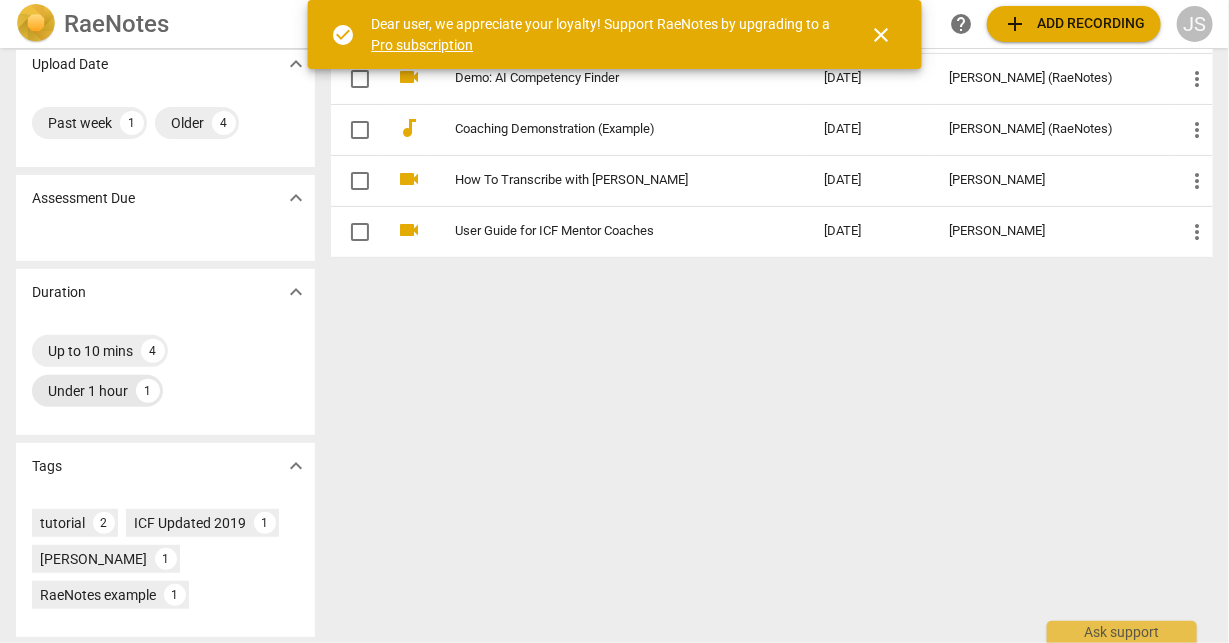 click on "Under 1 hour" at bounding box center [88, 391] 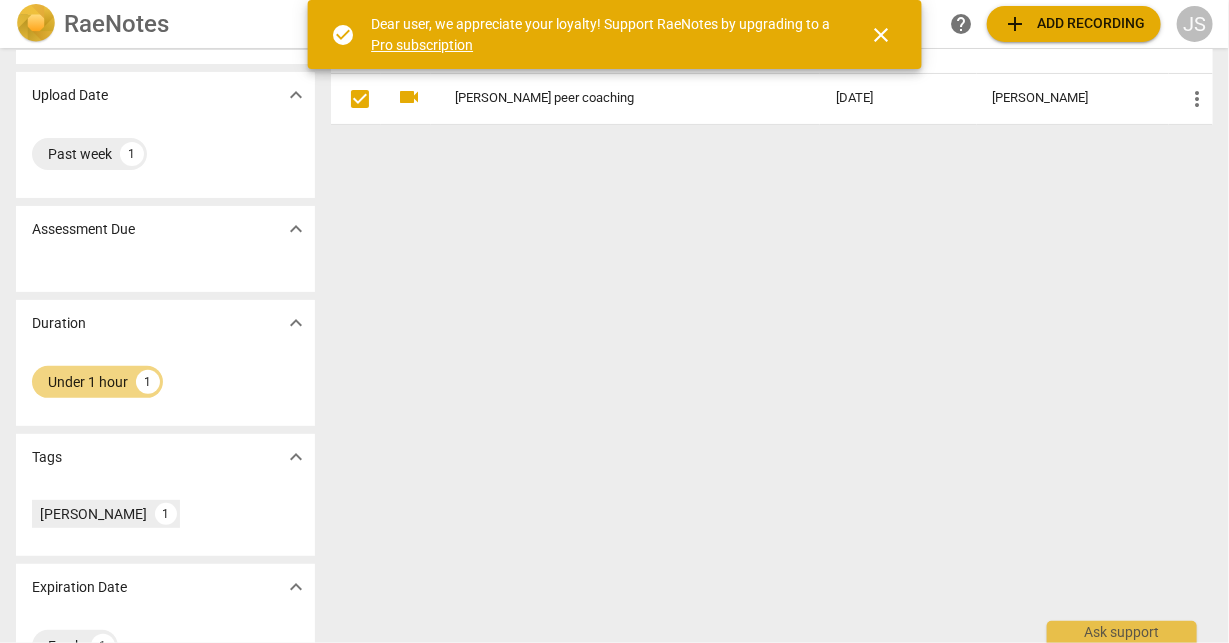scroll, scrollTop: 180, scrollLeft: 0, axis: vertical 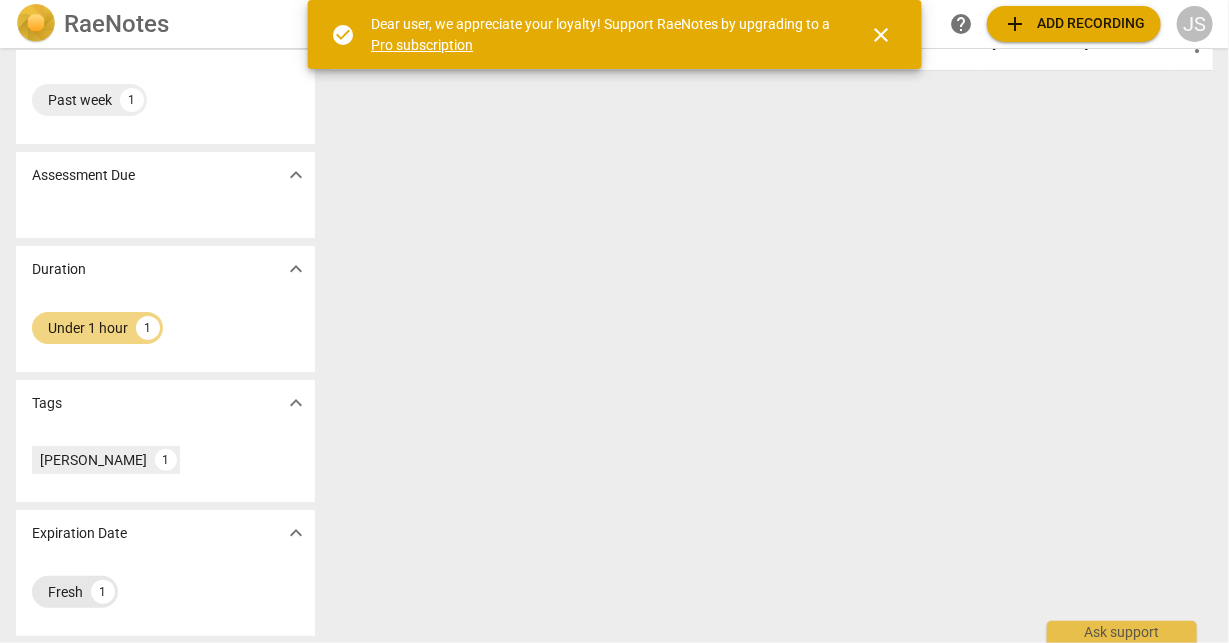click on "Fresh" at bounding box center (65, 592) 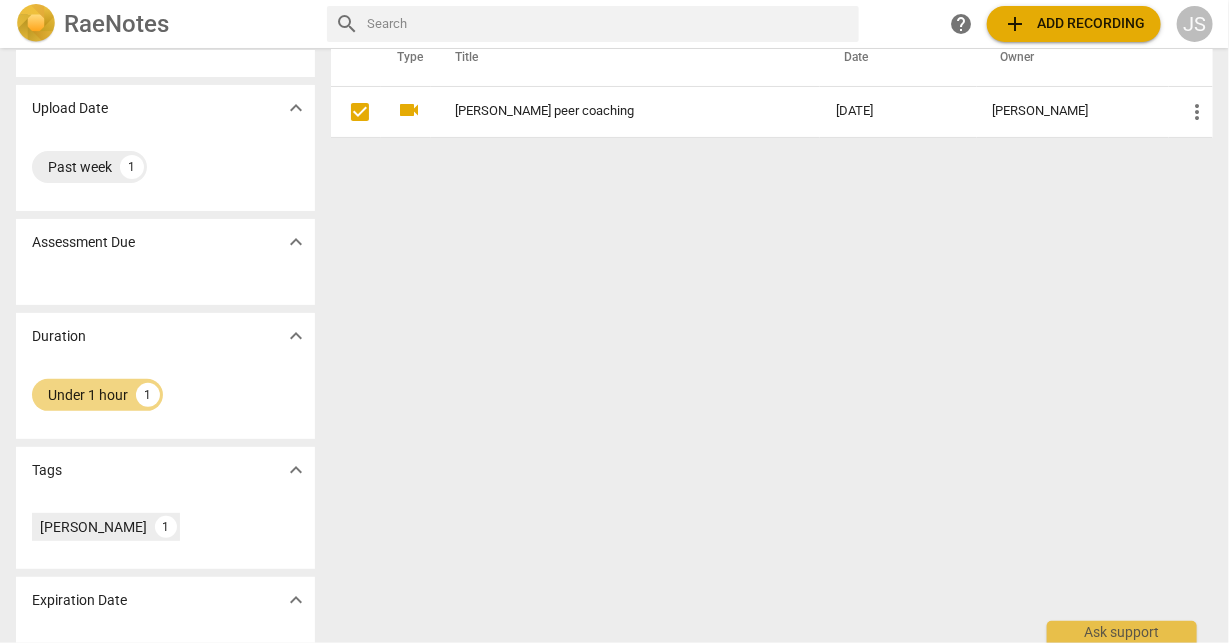 scroll, scrollTop: 180, scrollLeft: 0, axis: vertical 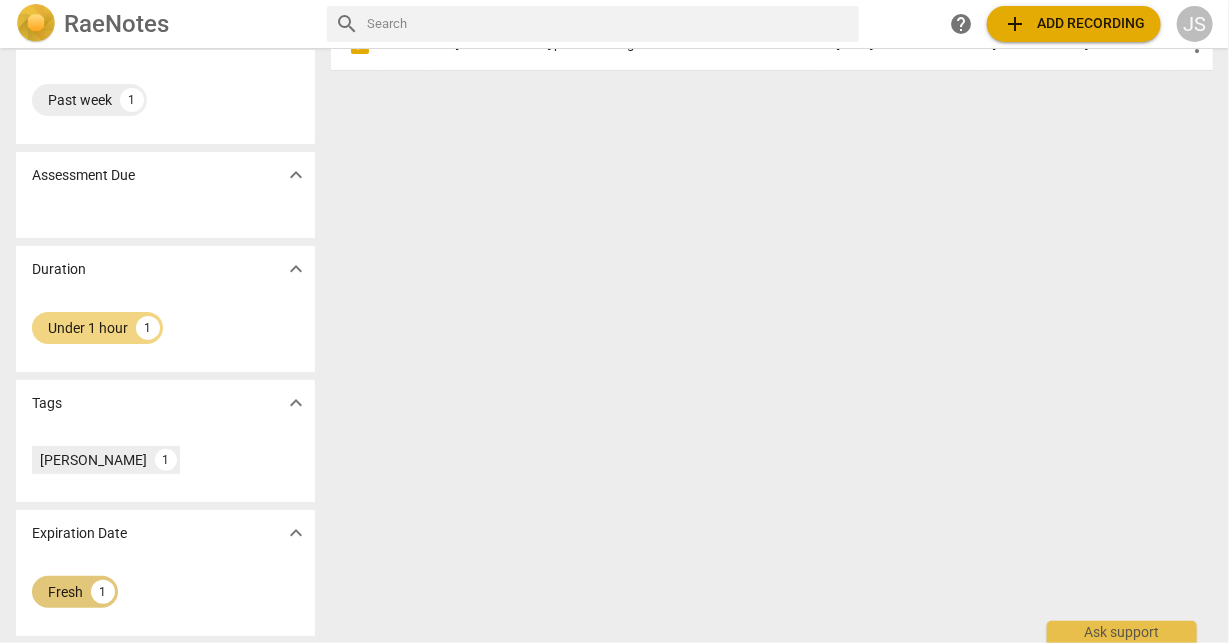 click on "Fresh" at bounding box center [65, 592] 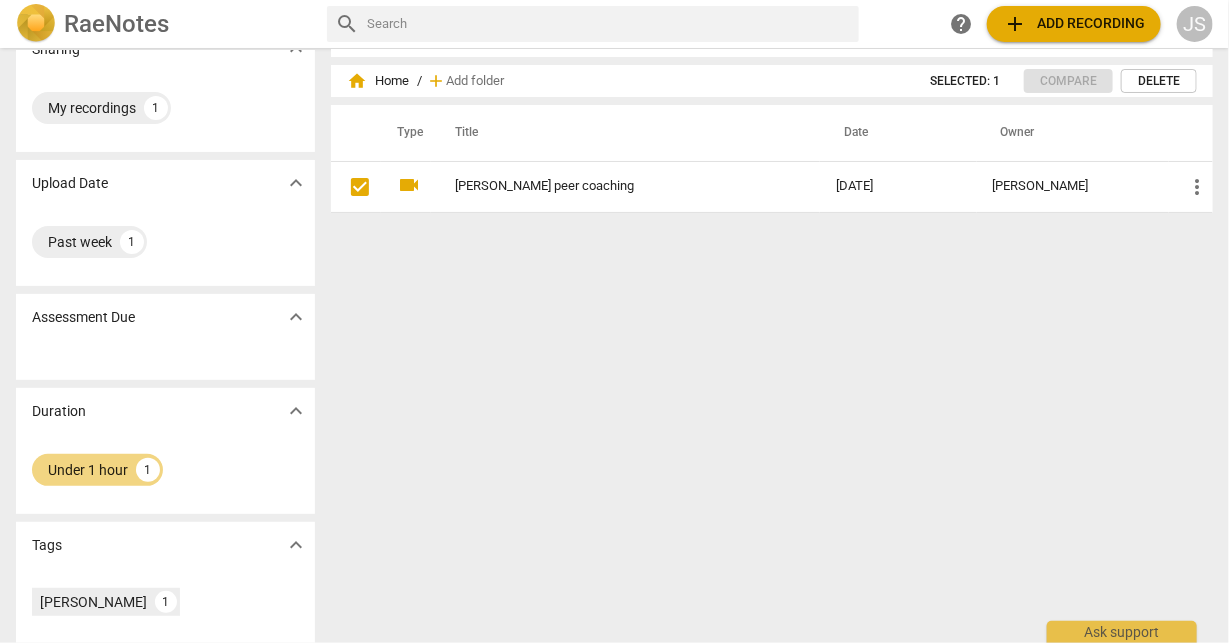 scroll, scrollTop: 0, scrollLeft: 0, axis: both 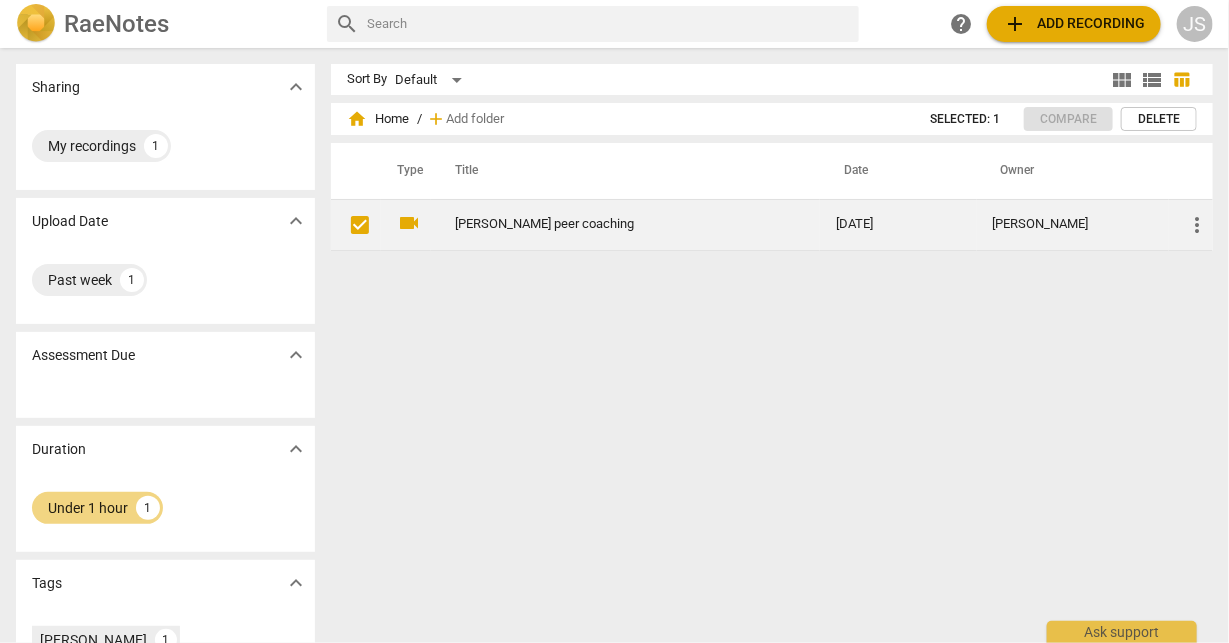 click on "more_vert" at bounding box center (1197, 225) 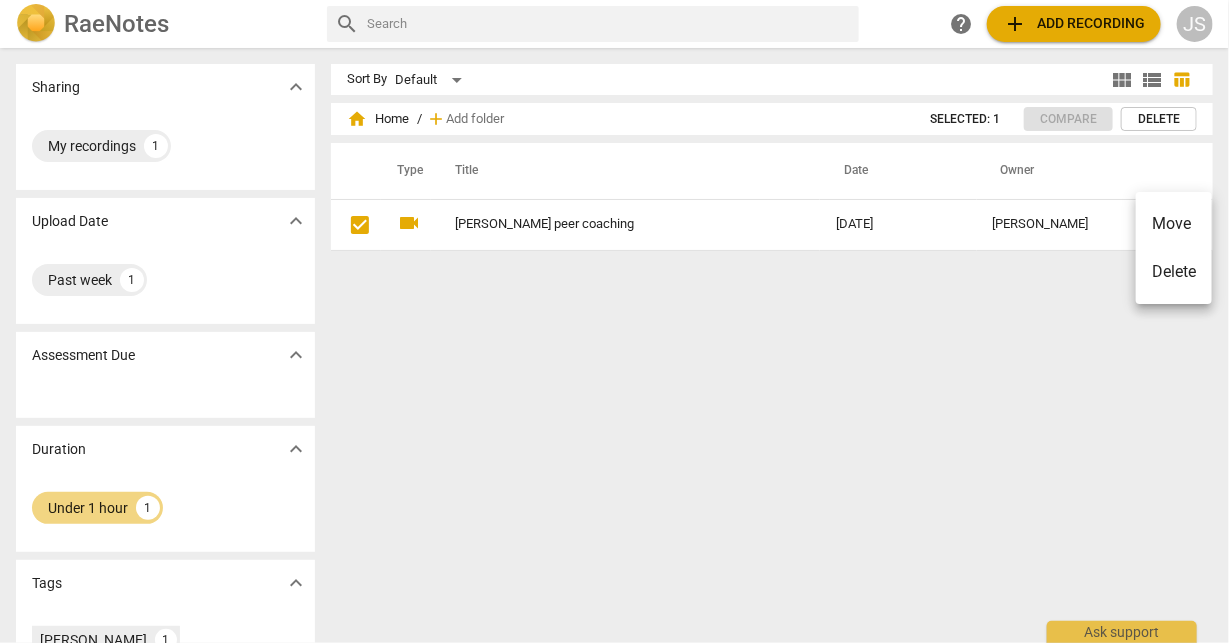 click at bounding box center [614, 321] 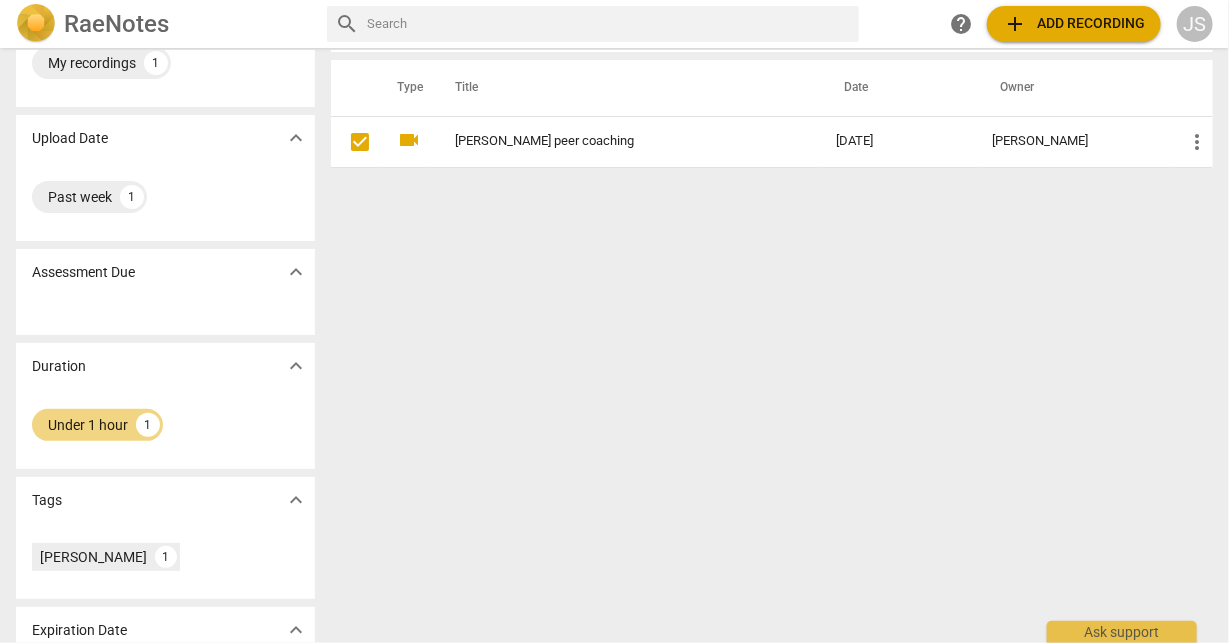scroll, scrollTop: 0, scrollLeft: 0, axis: both 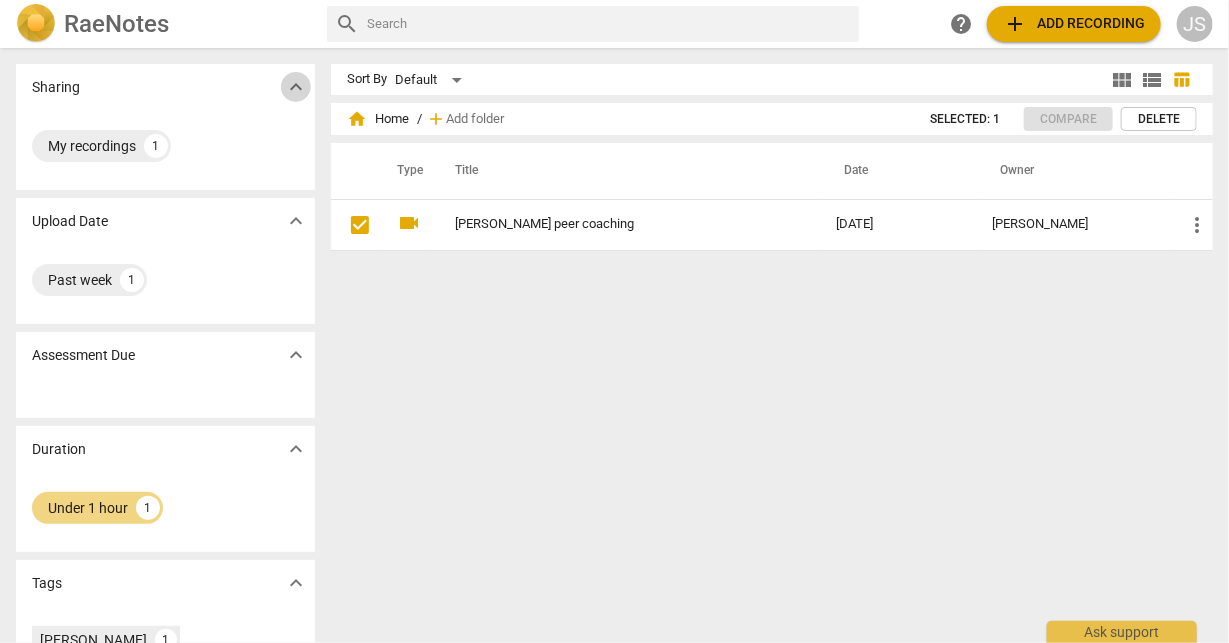click on "expand_more" at bounding box center [296, 87] 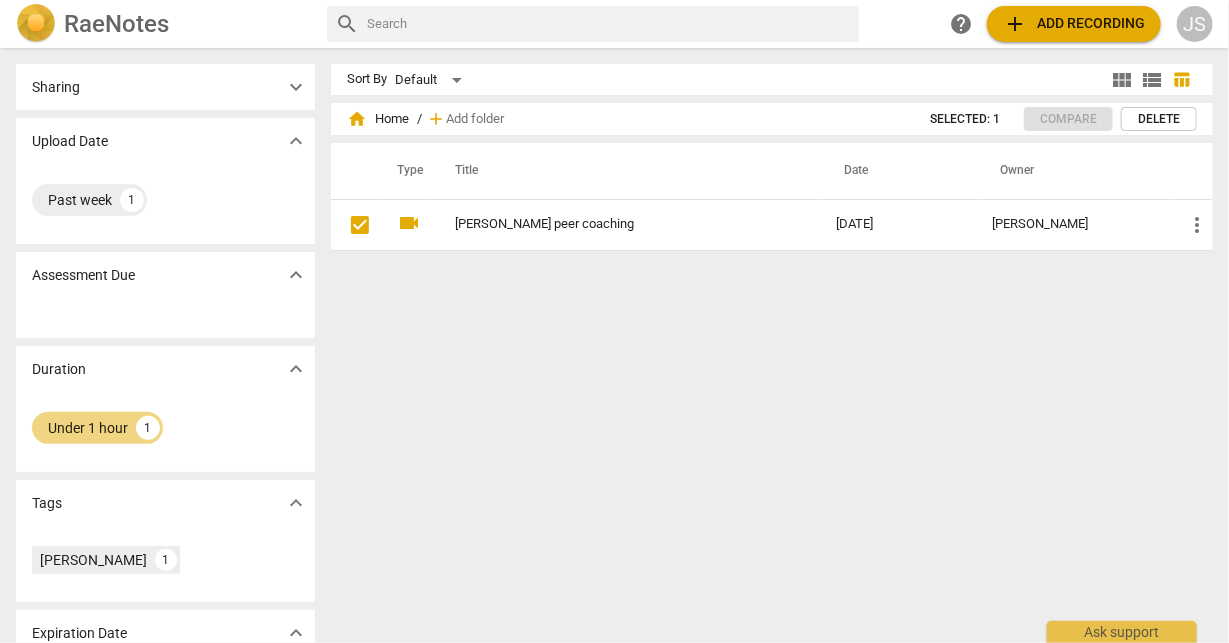 click on "expand_more" at bounding box center [296, 87] 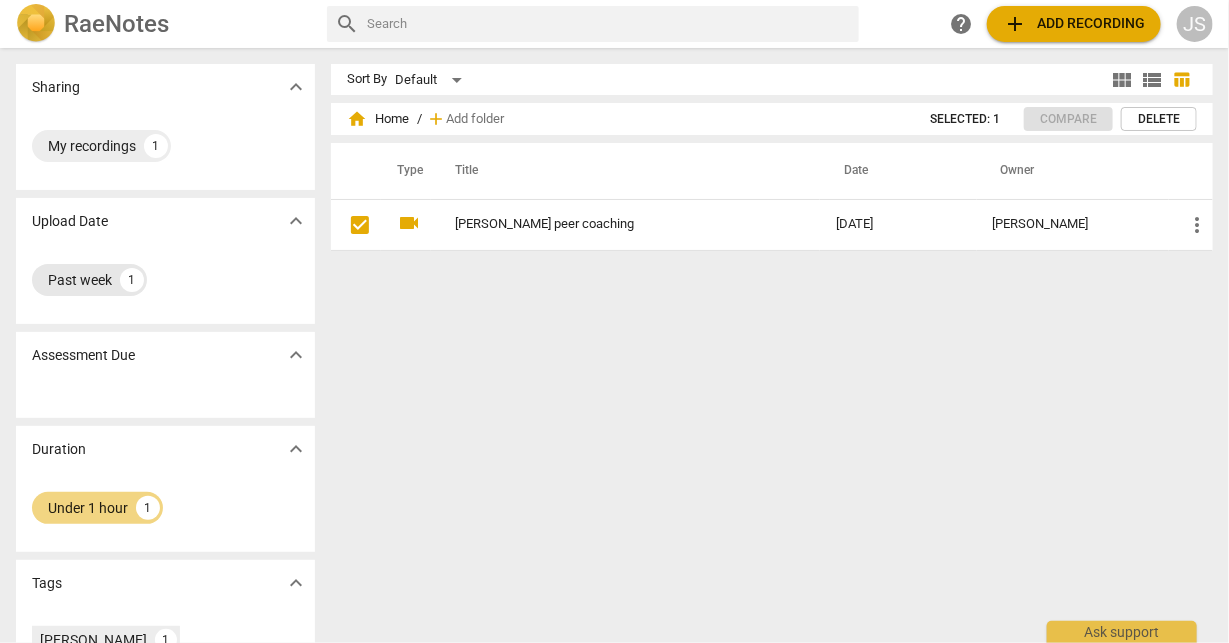click on "Past week" at bounding box center [80, 280] 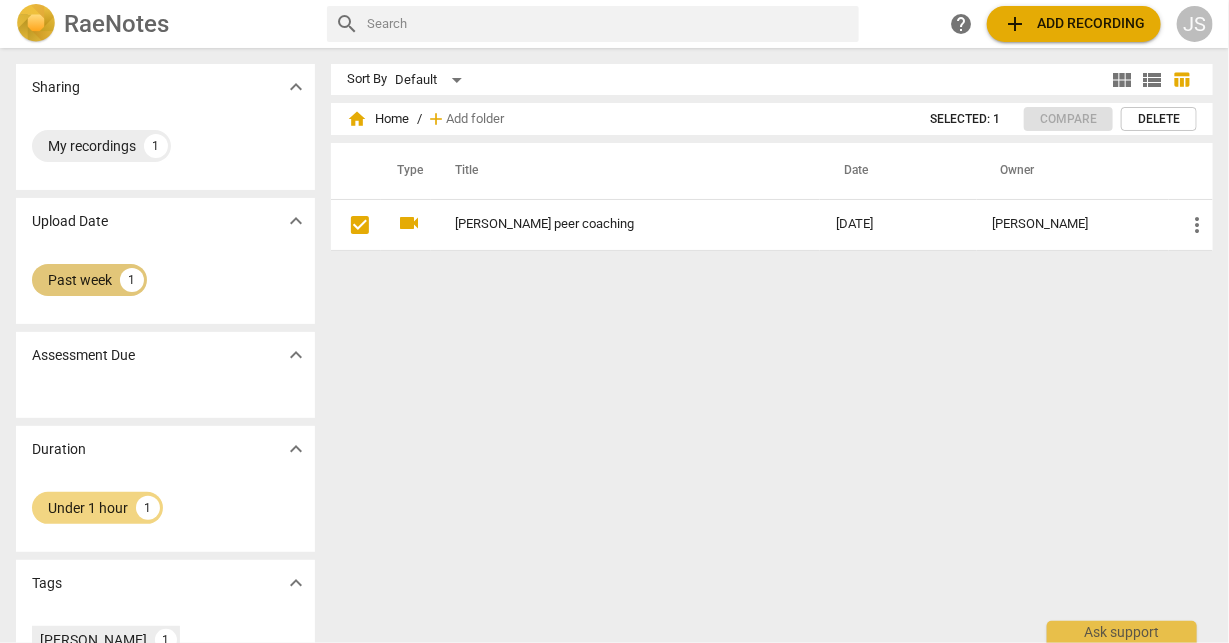 click on "Past week" at bounding box center (80, 280) 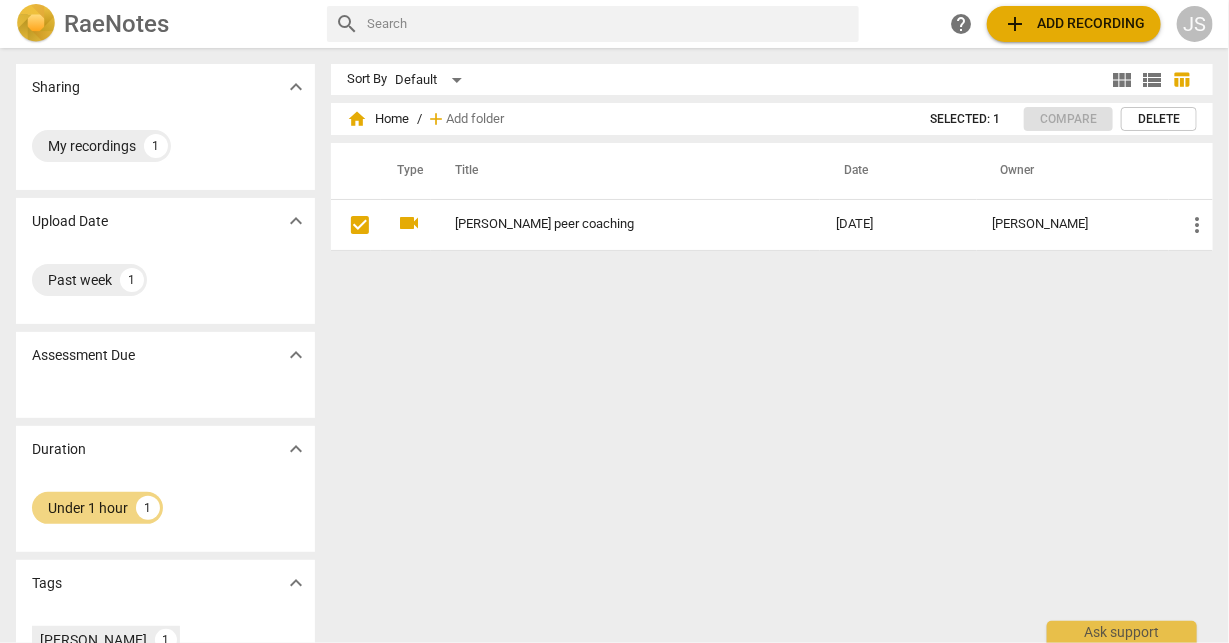 click on "Assessment Due expand_more" at bounding box center [165, 355] 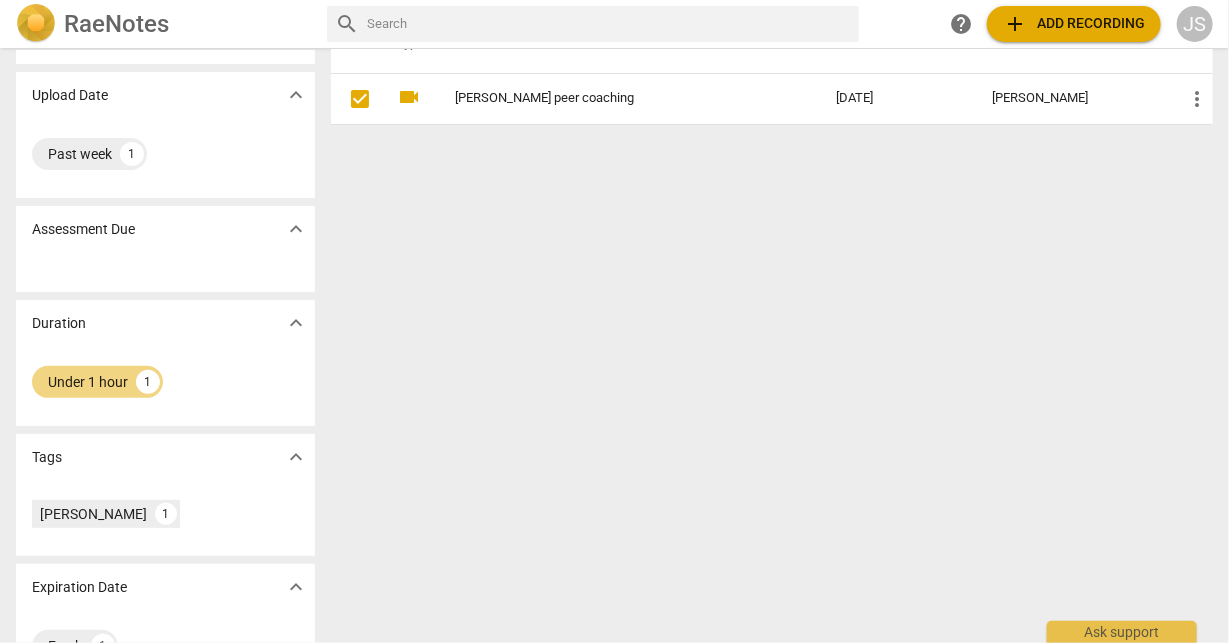 scroll, scrollTop: 0, scrollLeft: 0, axis: both 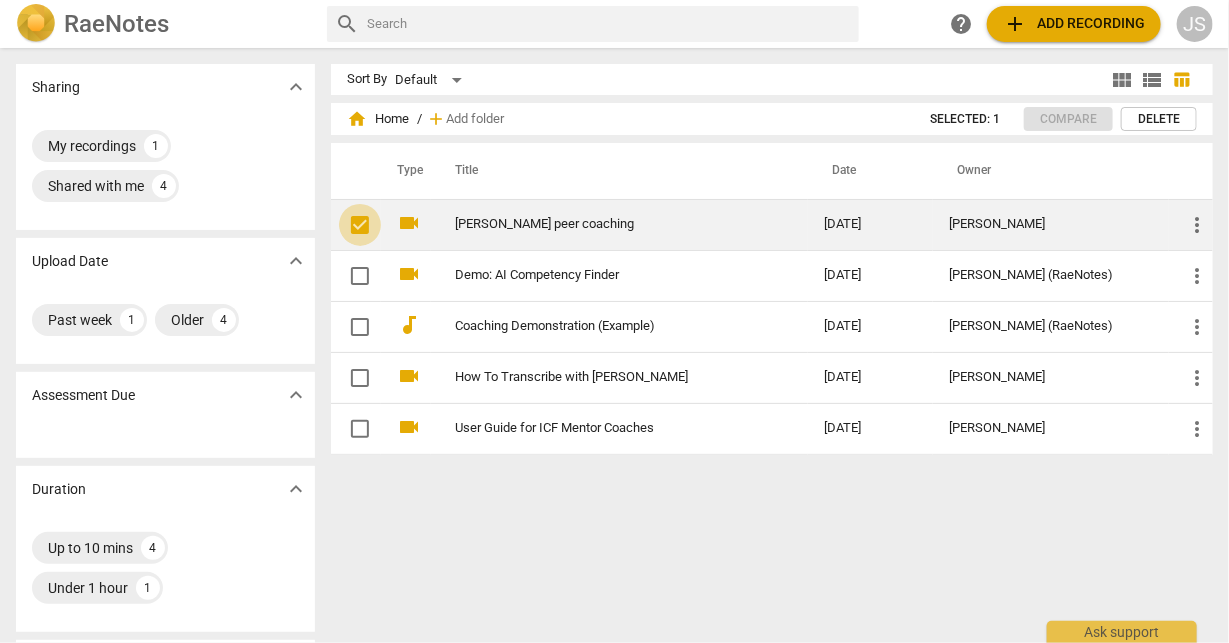 click at bounding box center (360, 225) 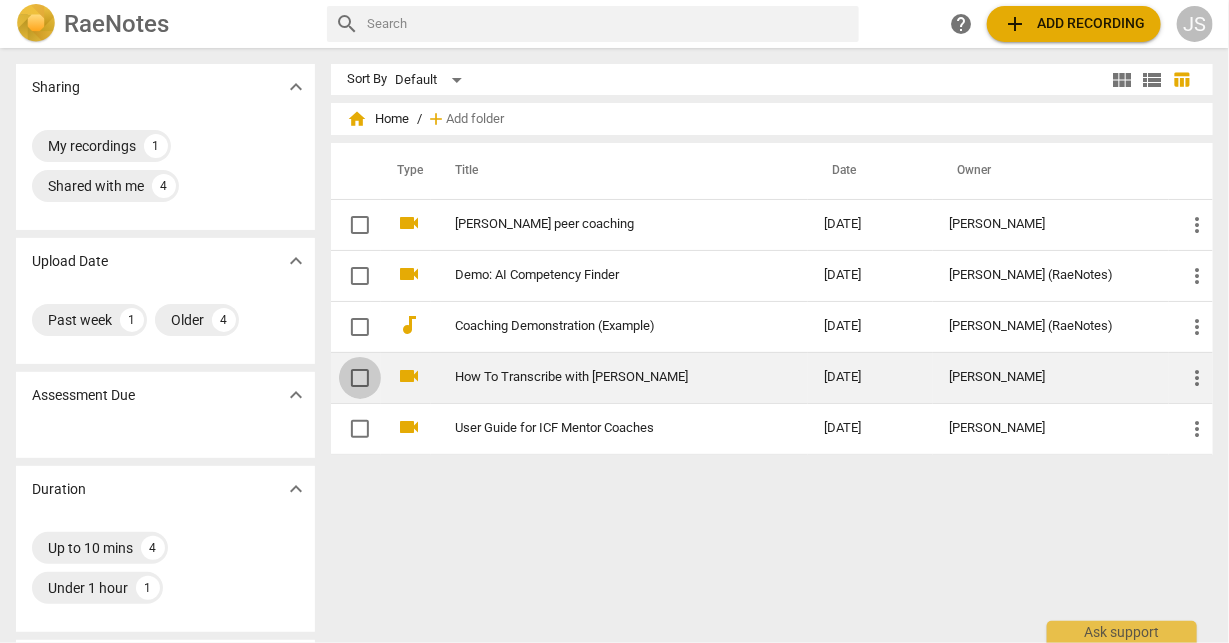 click at bounding box center [360, 378] 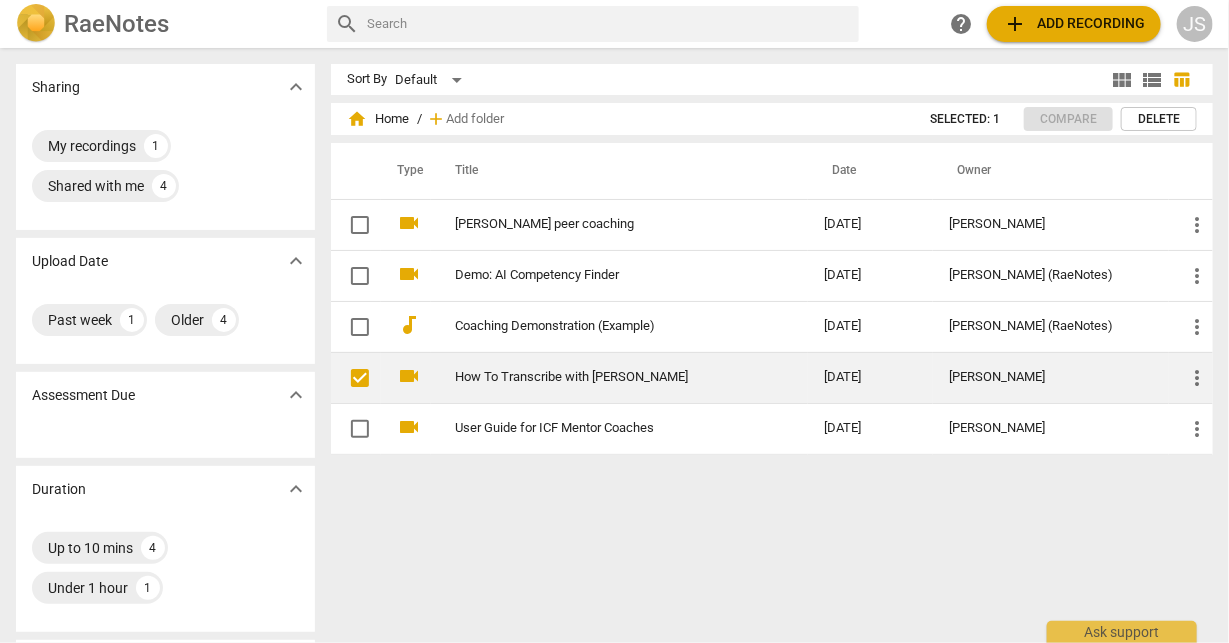 click on "more_vert" at bounding box center (1197, 378) 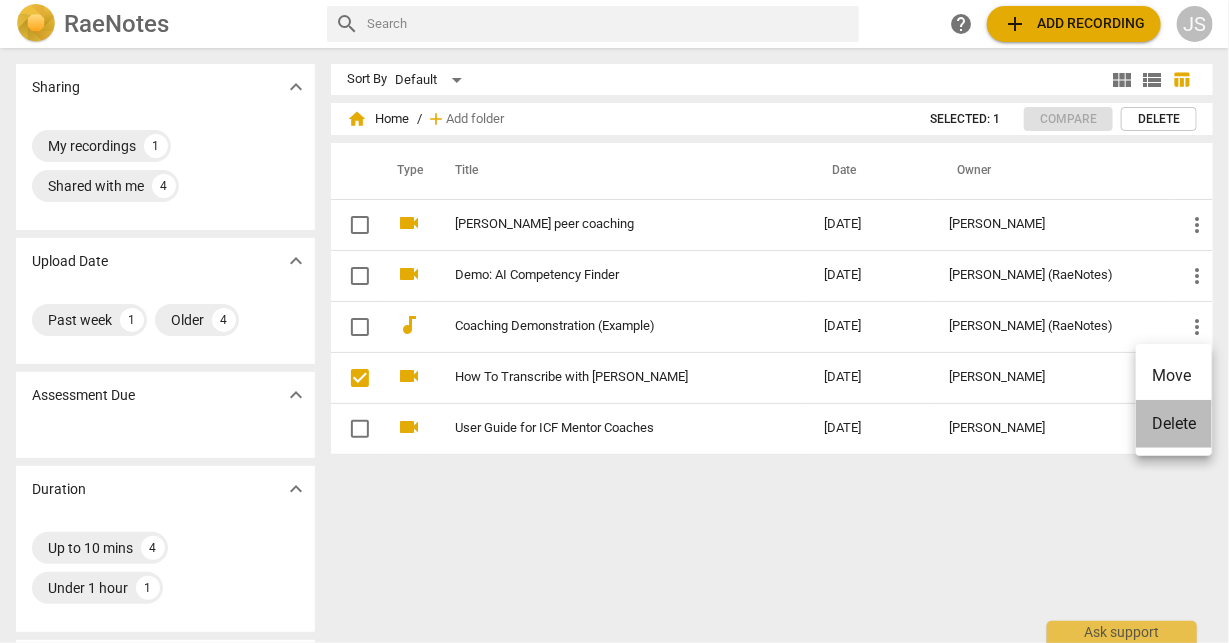 click on "Delete" at bounding box center (1174, 424) 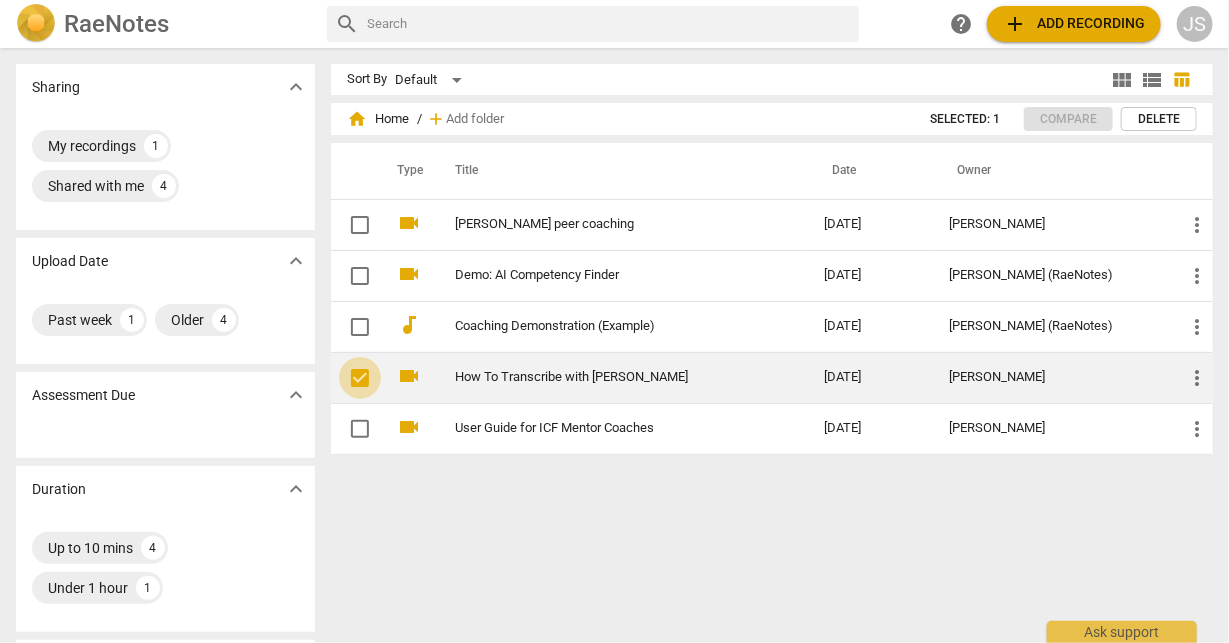 click at bounding box center (360, 378) 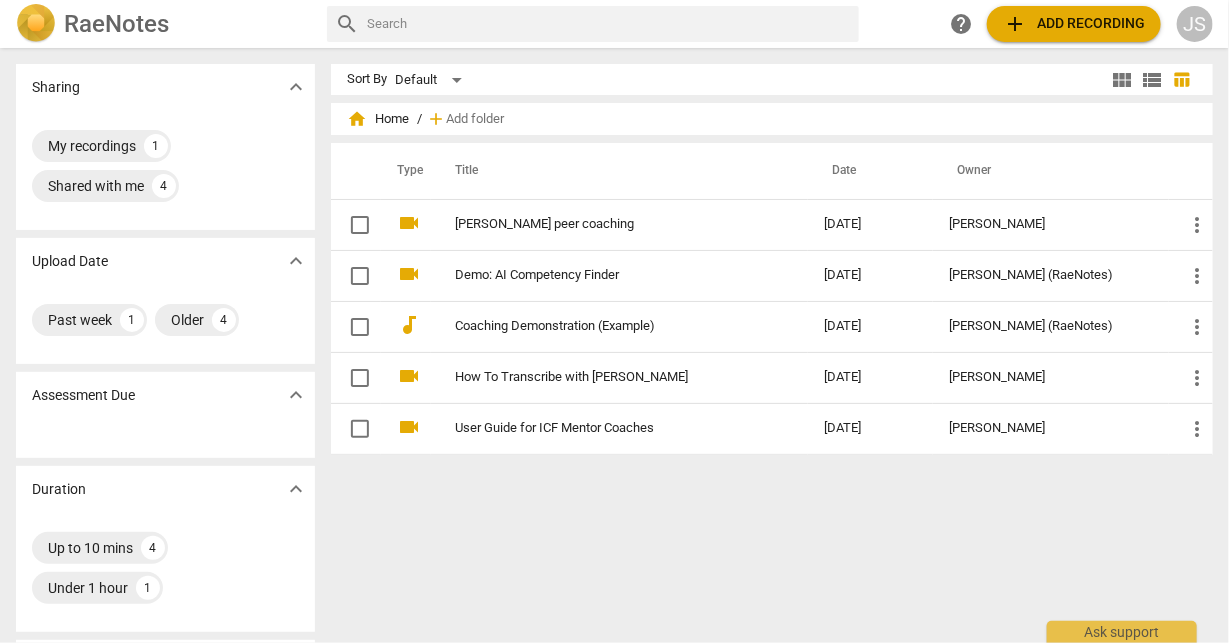 click on "Sort By Default view_module view_list table_chart home Home / add Add folder Type Title Date Owner videocam [PERSON_NAME] peer coaching [DATE] [PERSON_NAME] more_vert videocam Demo: AI Competency Finder [DATE] [PERSON_NAME] (RaeNotes) more_vert audiotrack Coaching Demonstration (Example) [DATE] [PERSON_NAME] (RaeNotes) more_vert videocam How To Transcribe with RaeNotes [DATE] [PERSON_NAME] L more_vert videocam User Guide for ICF Mentor Coaches [DATE] [PERSON_NAME] L more_vert" at bounding box center (780, 345) 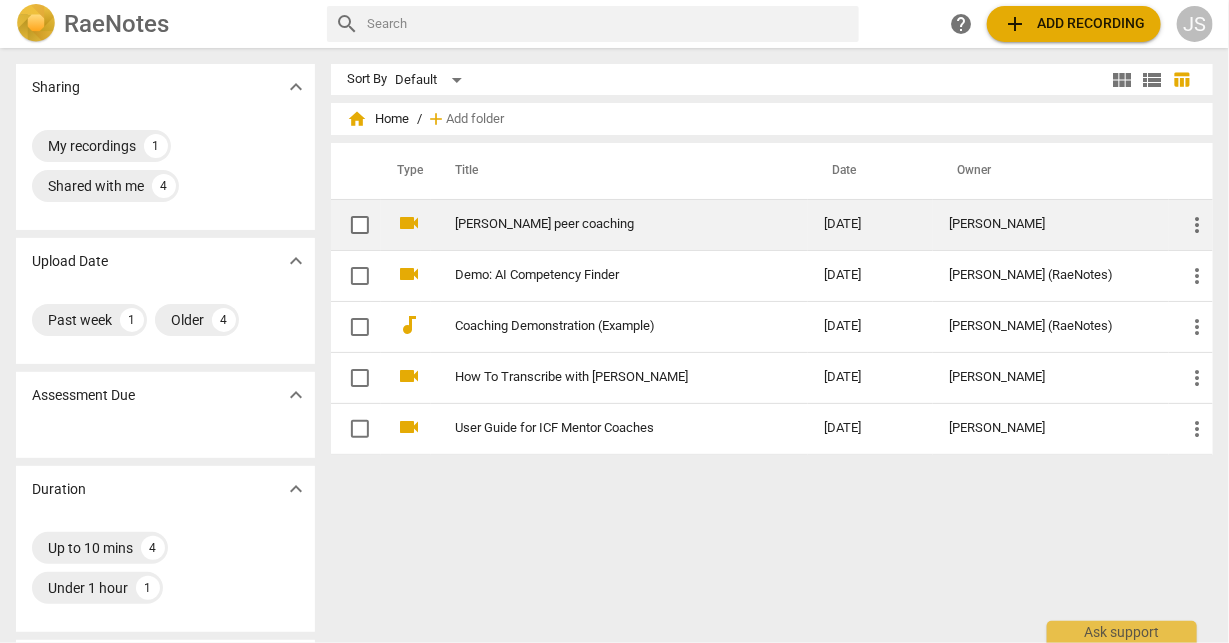 click on "[PERSON_NAME] peer coaching" at bounding box center [603, 224] 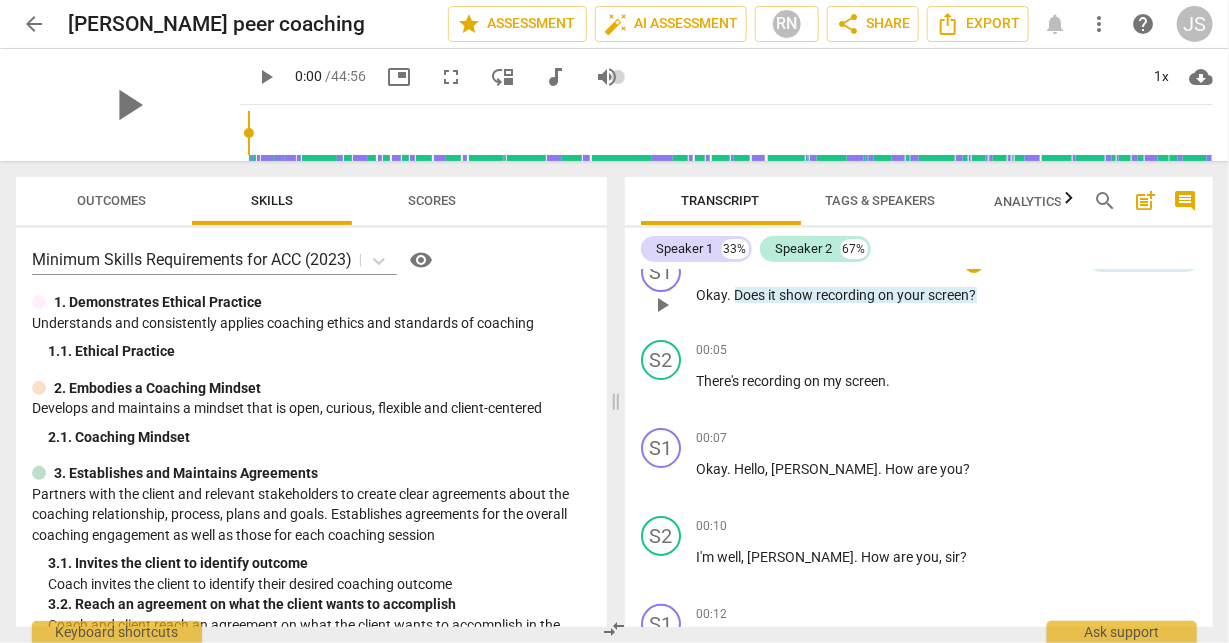 scroll, scrollTop: 0, scrollLeft: 0, axis: both 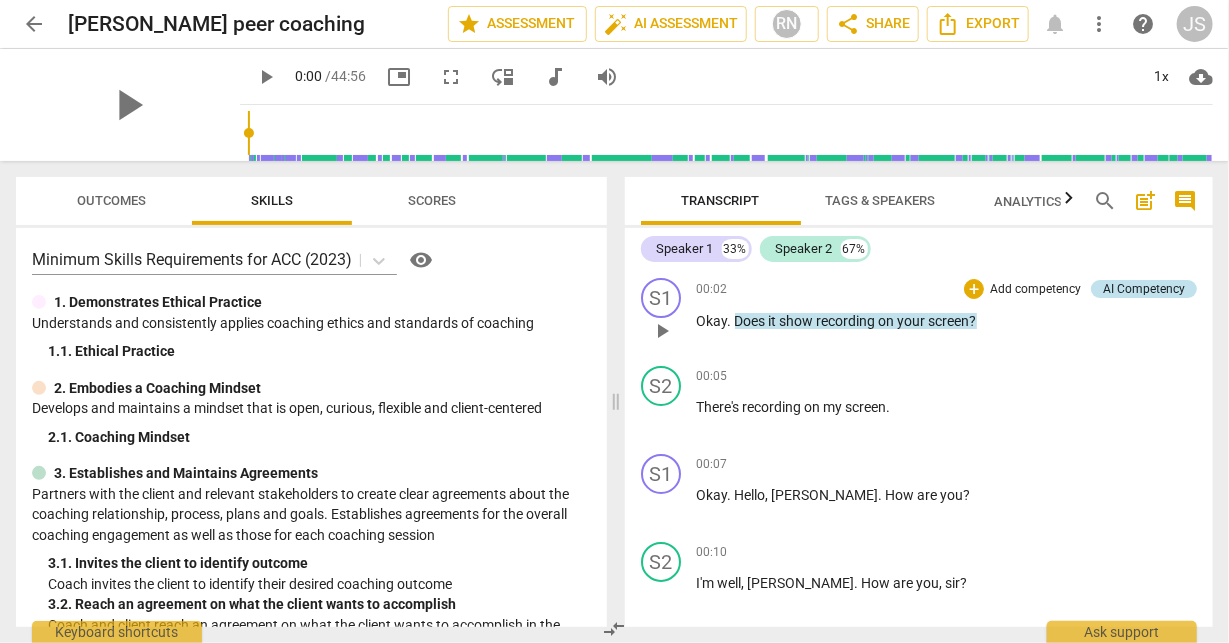 click on "AI Competency" at bounding box center (1144, 289) 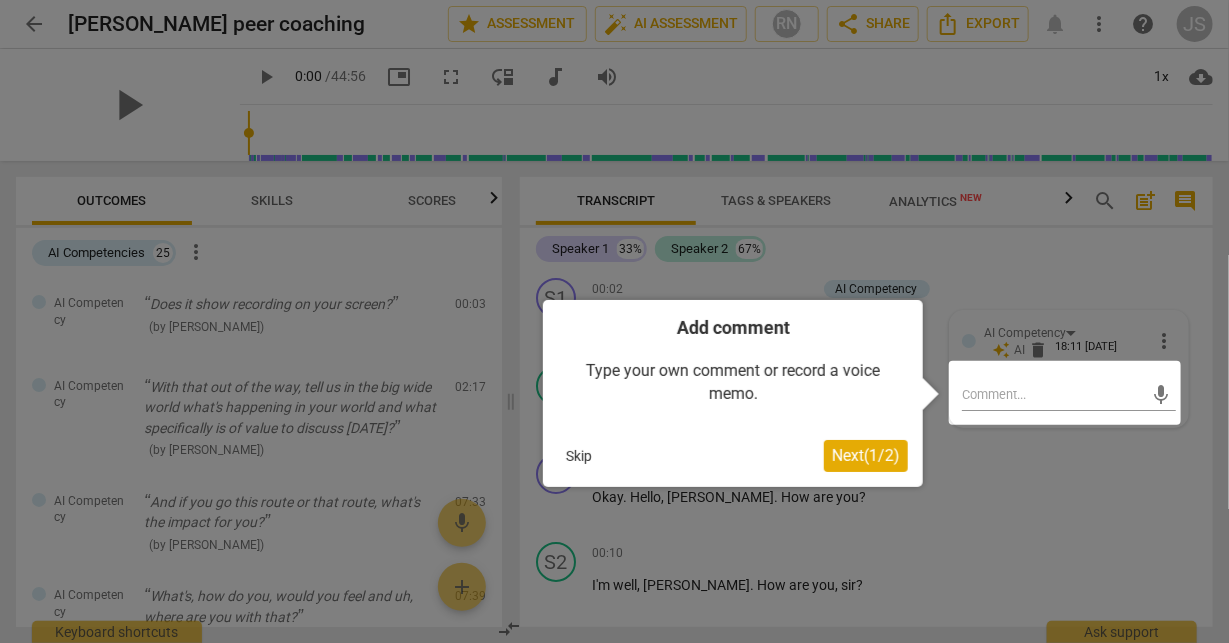 click on "Skip" at bounding box center [579, 456] 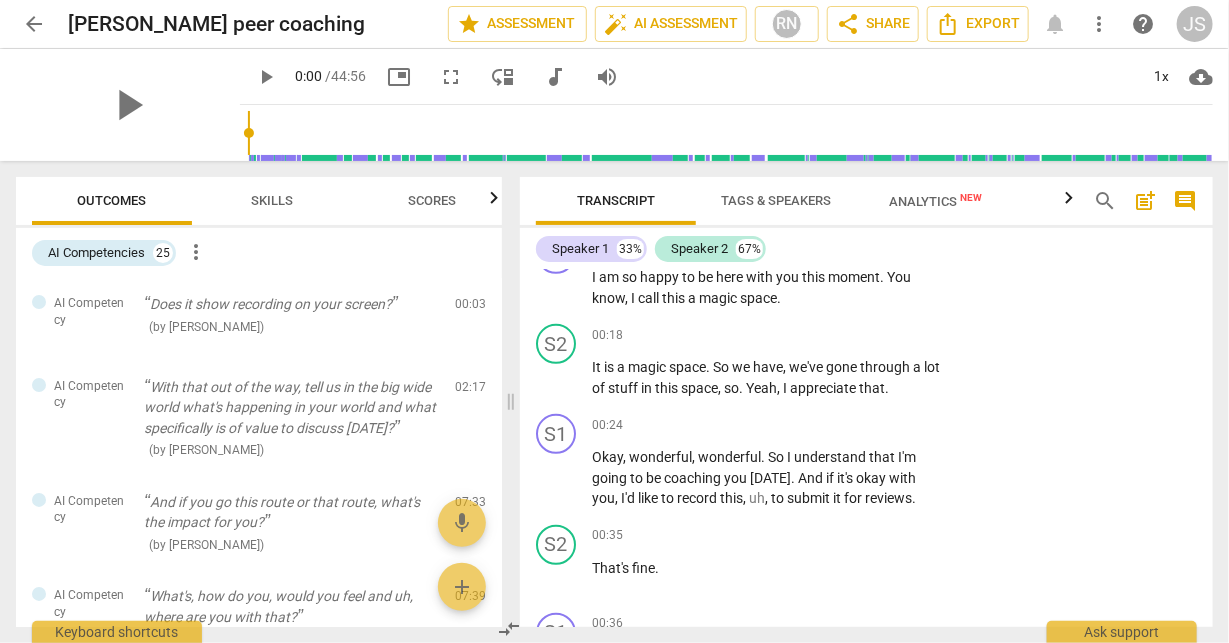 scroll, scrollTop: 394, scrollLeft: 0, axis: vertical 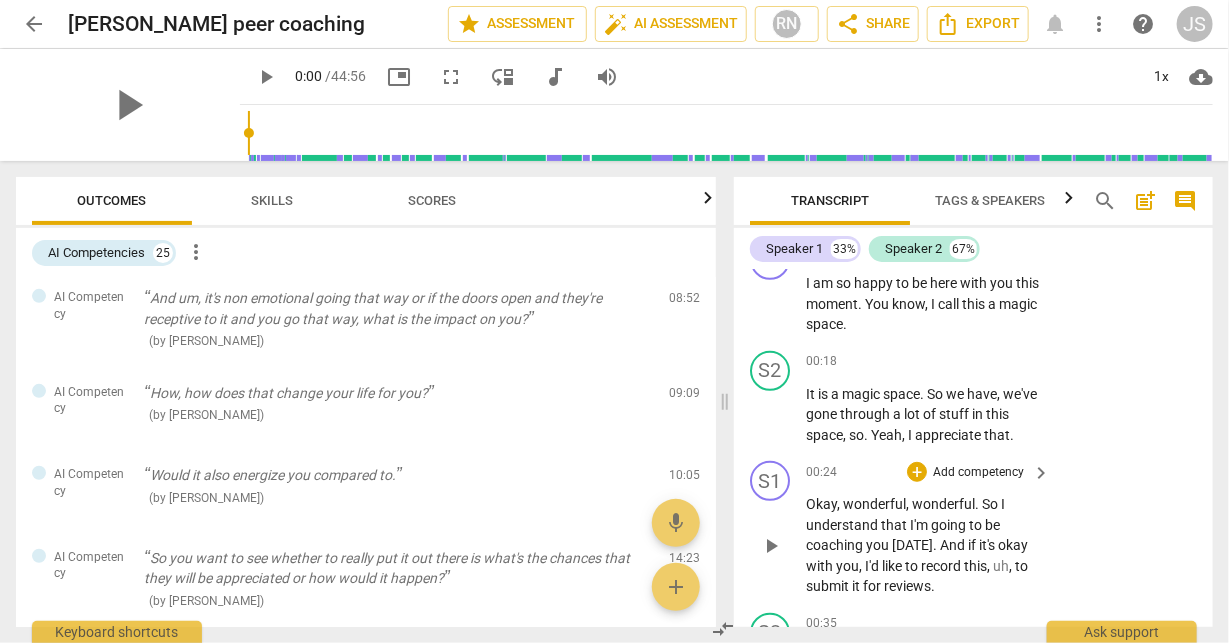 drag, startPoint x: 511, startPoint y: 471, endPoint x: 725, endPoint y: 467, distance: 214.03738 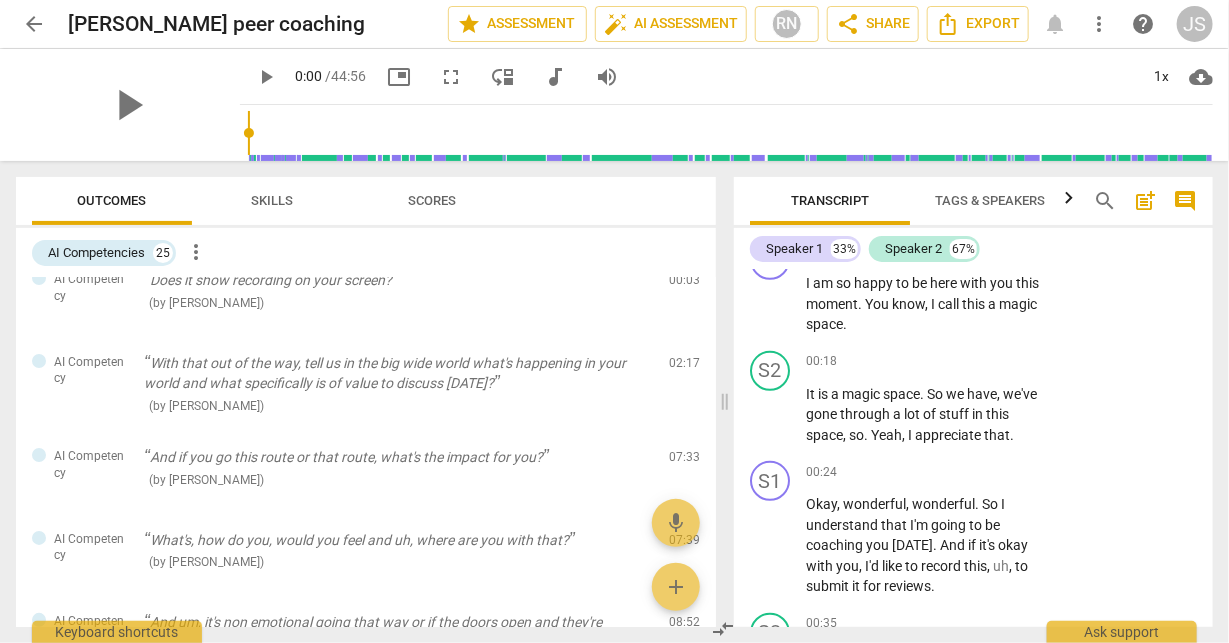 scroll, scrollTop: 18, scrollLeft: 0, axis: vertical 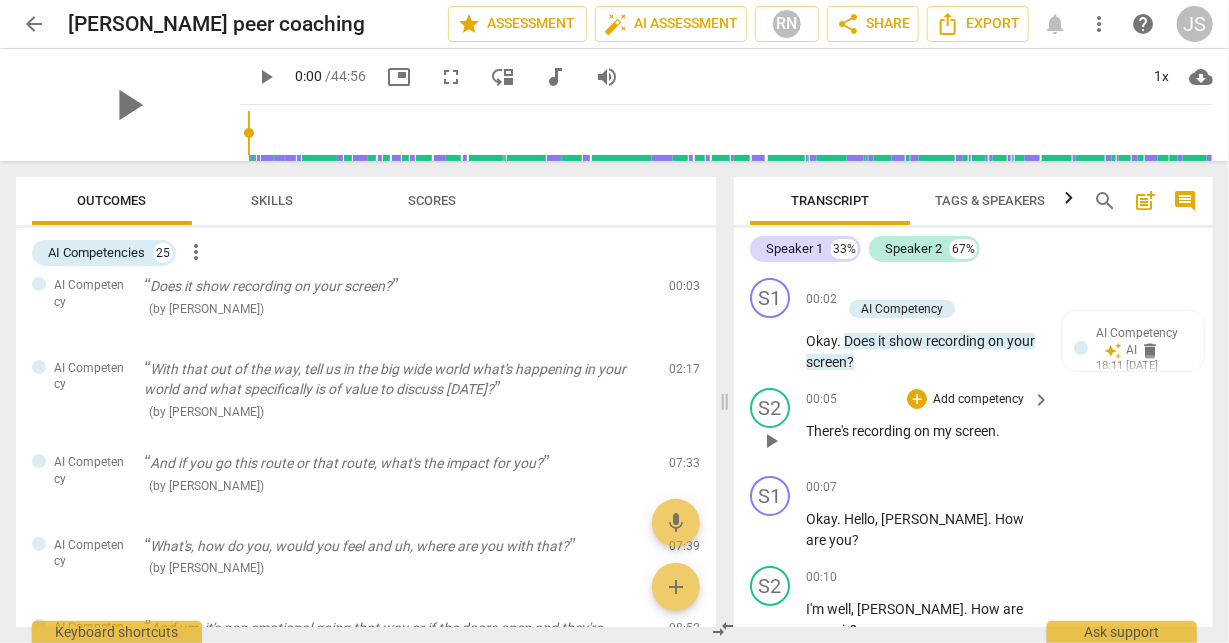click on "S2 play_arrow pause 00:05 + Add competency keyboard_arrow_right There's   recording   on   my   screen ." at bounding box center [973, 424] 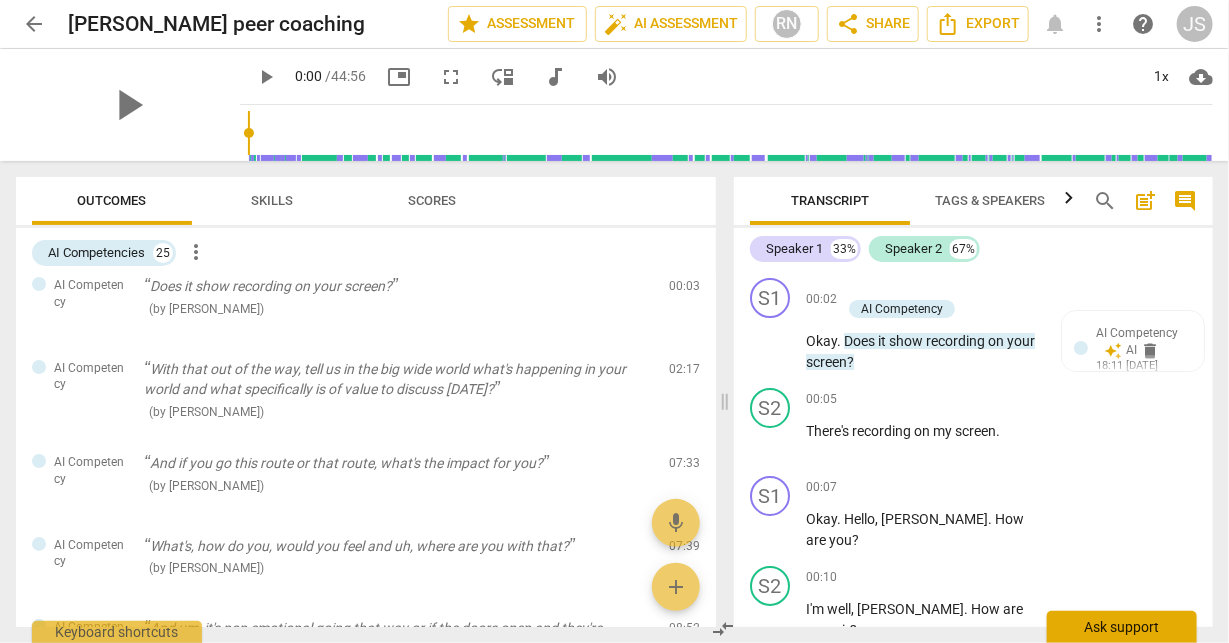 click on "Ask support" at bounding box center (1122, 627) 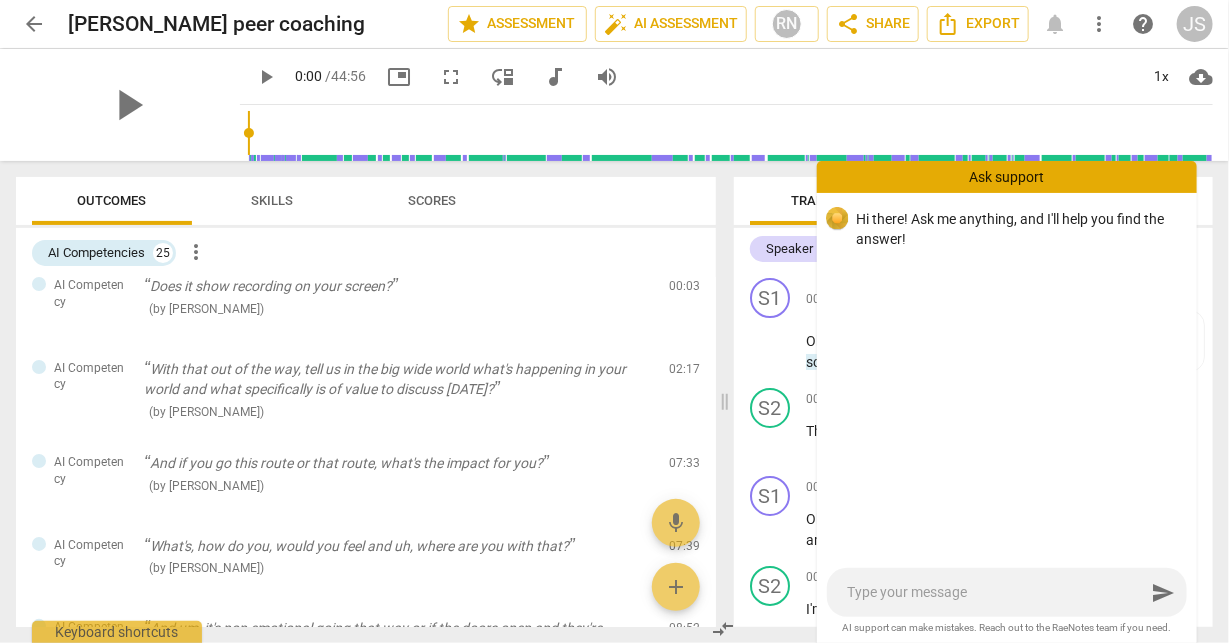 type on "I" 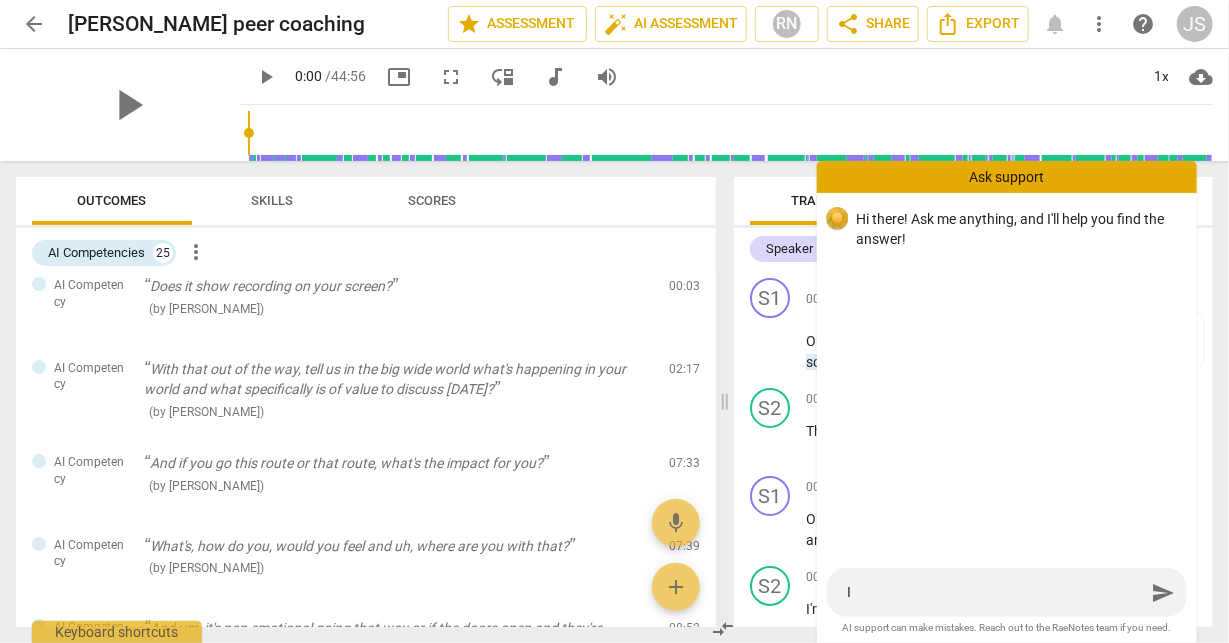 type on "I" 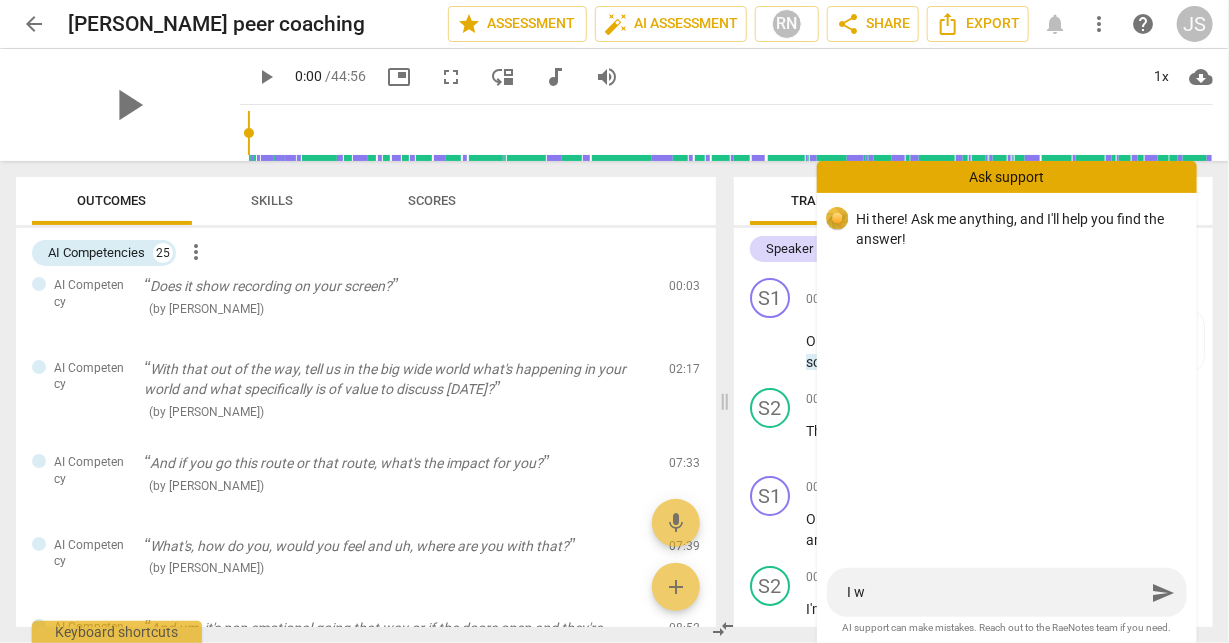 type on "I wa" 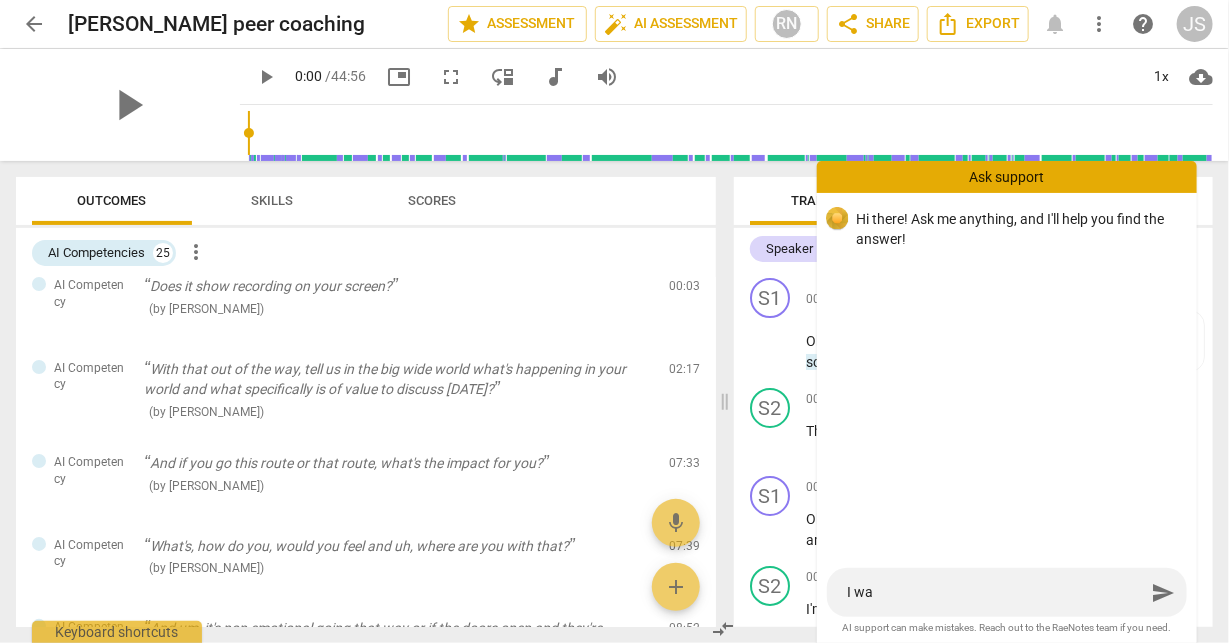type on "I wan" 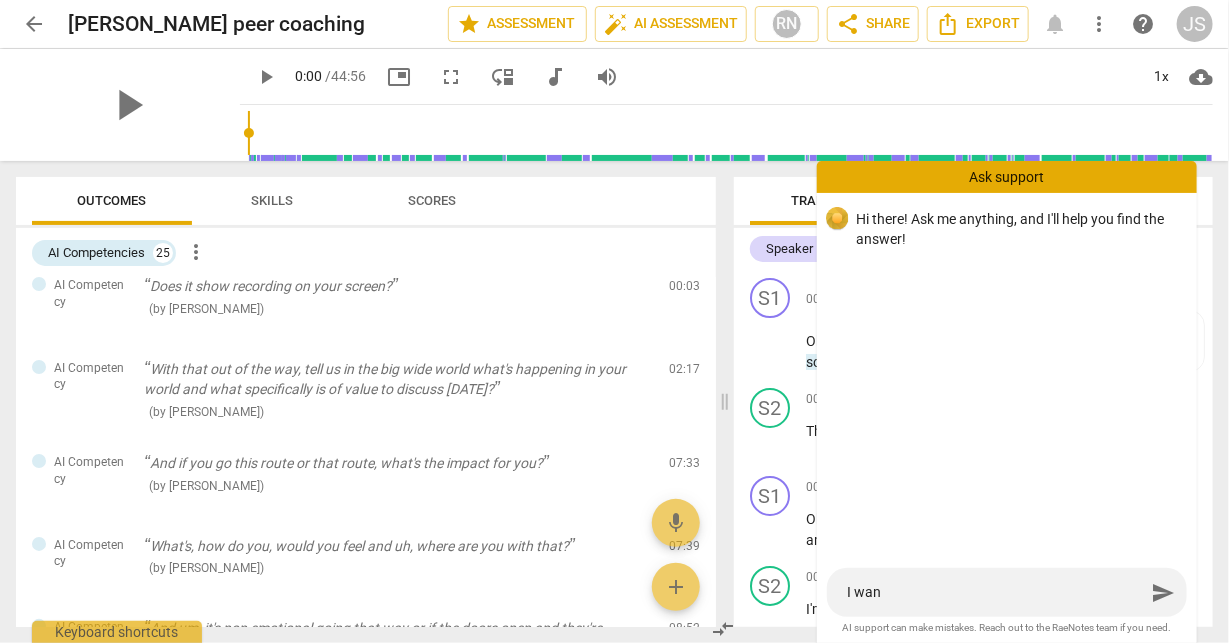 type on "I want" 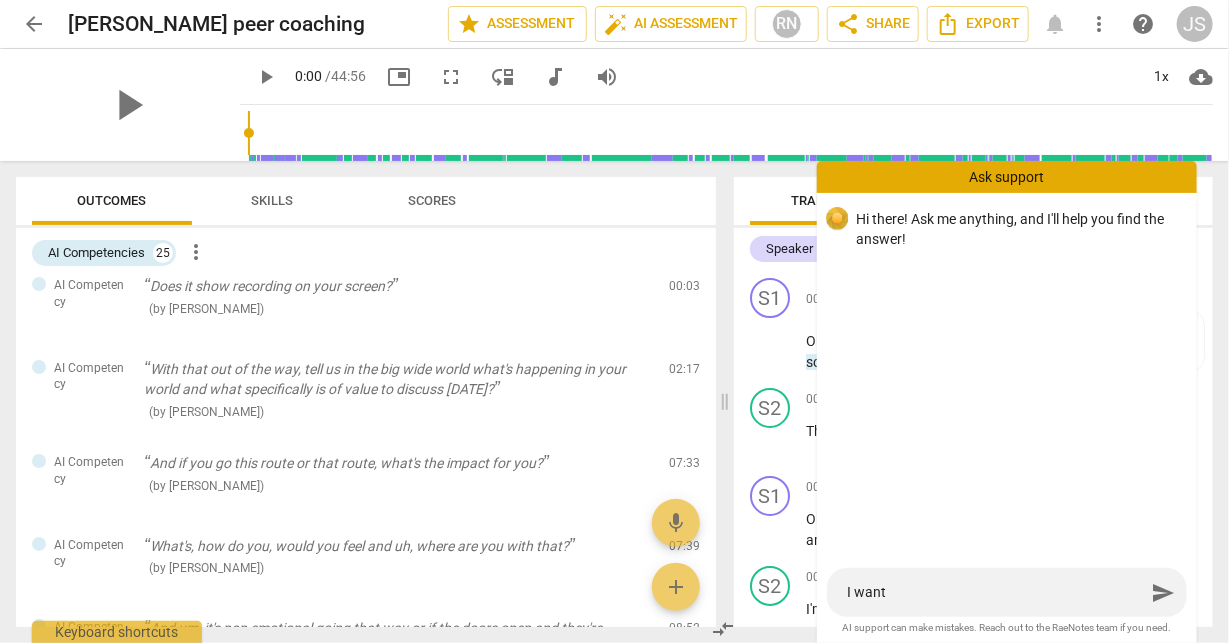 type on "I want" 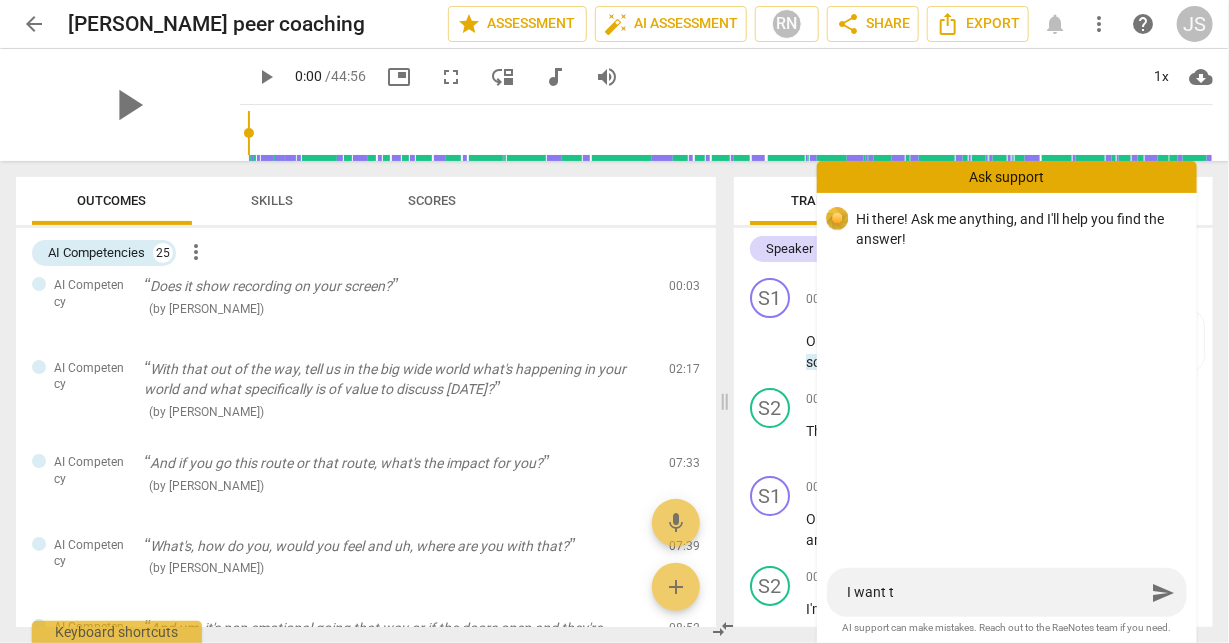 type on "I want to" 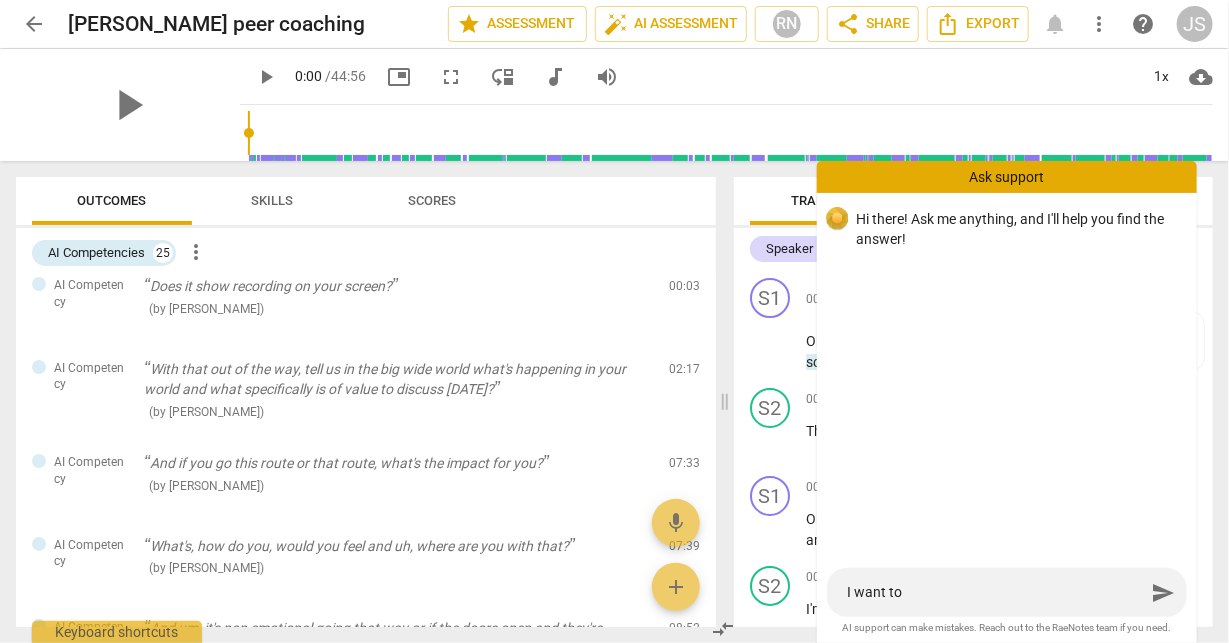 type on "I want to" 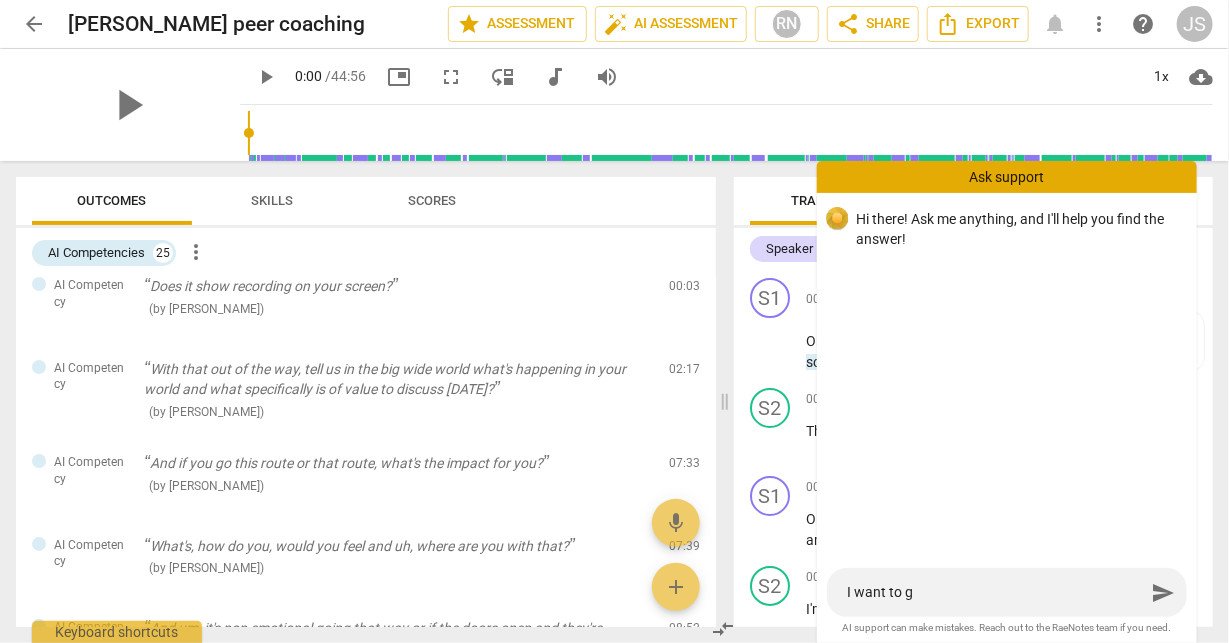 type on "I want to ge" 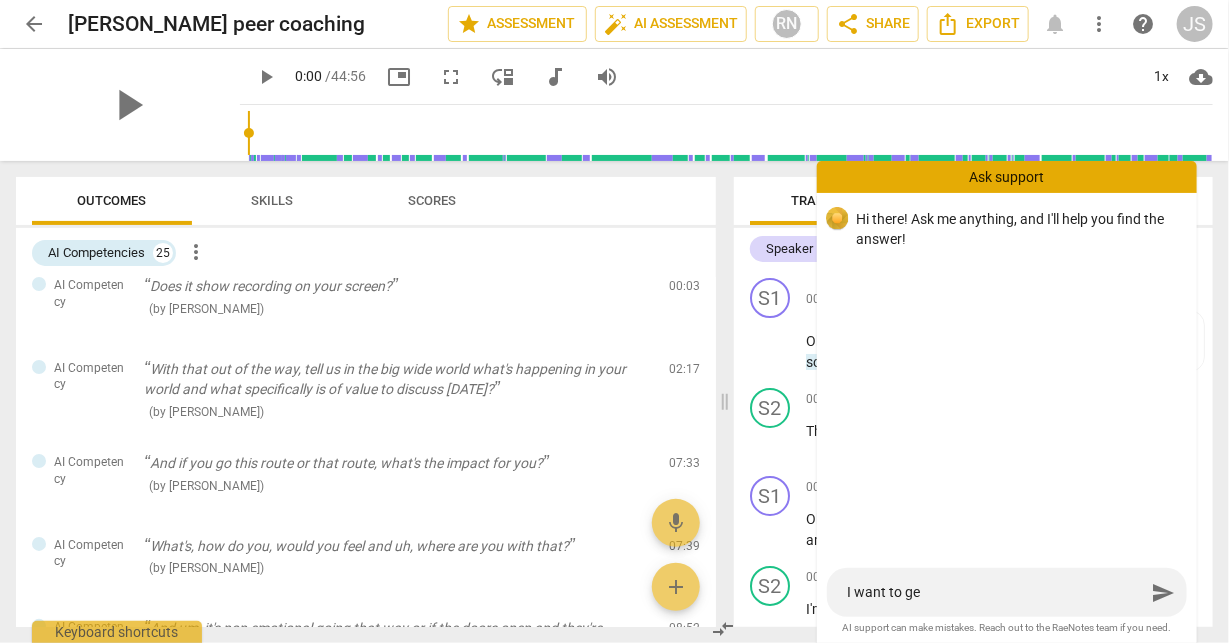 type on "I want to get" 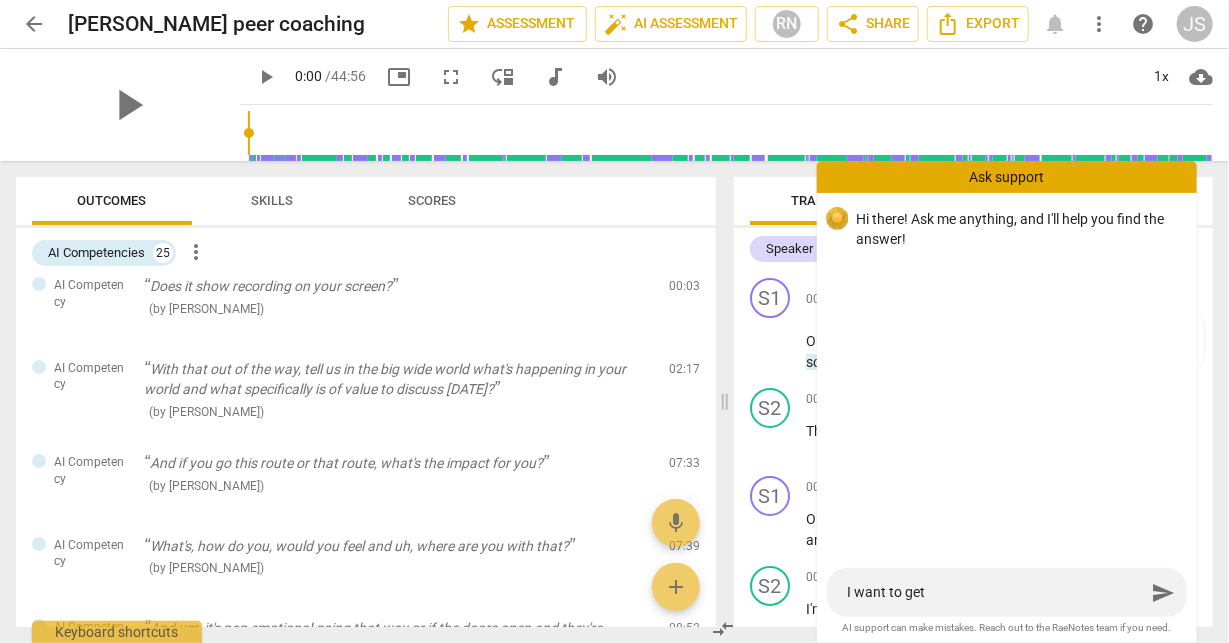 type on "I want to get" 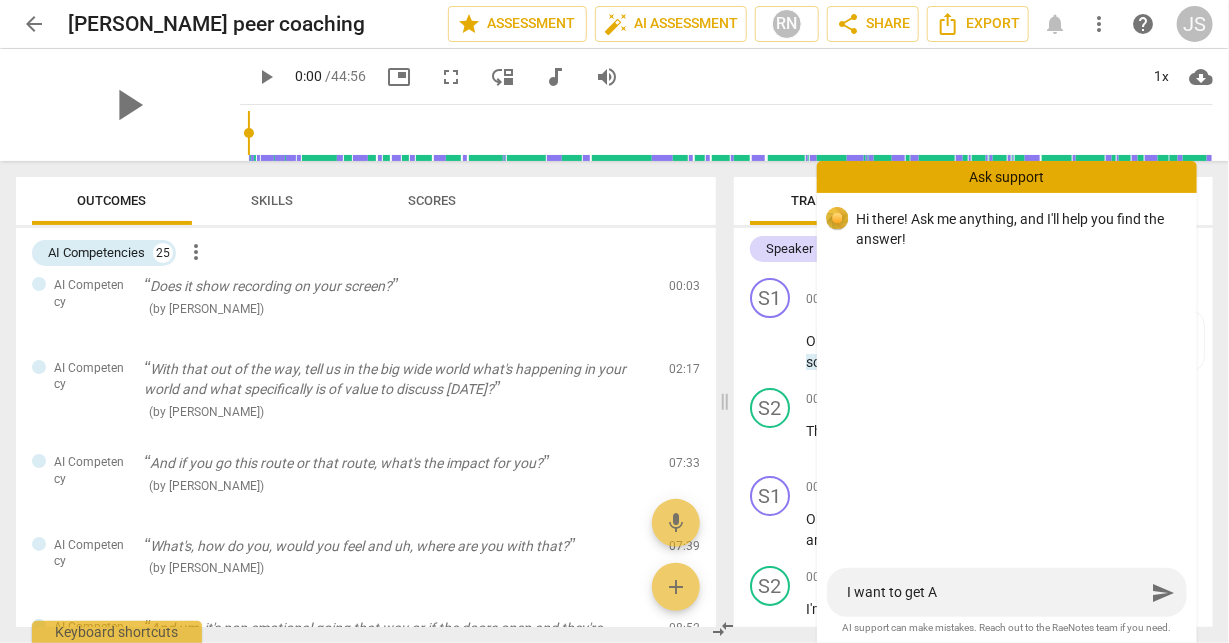type on "I want to get AI" 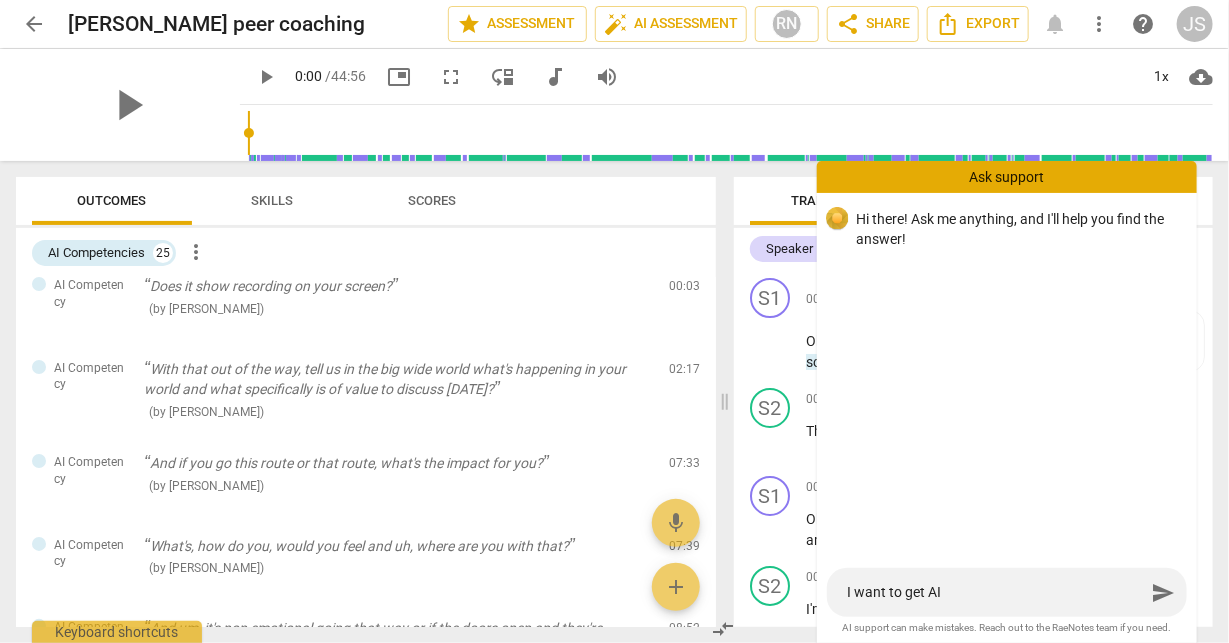 type on "I want to get AI" 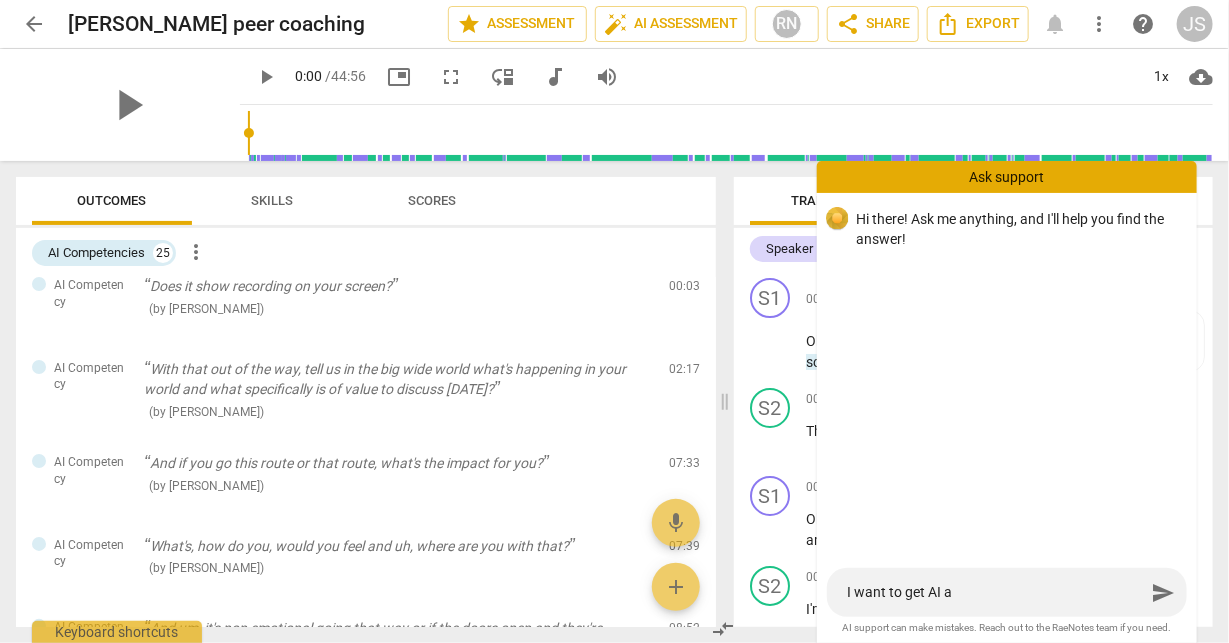type on "I want to get AI as" 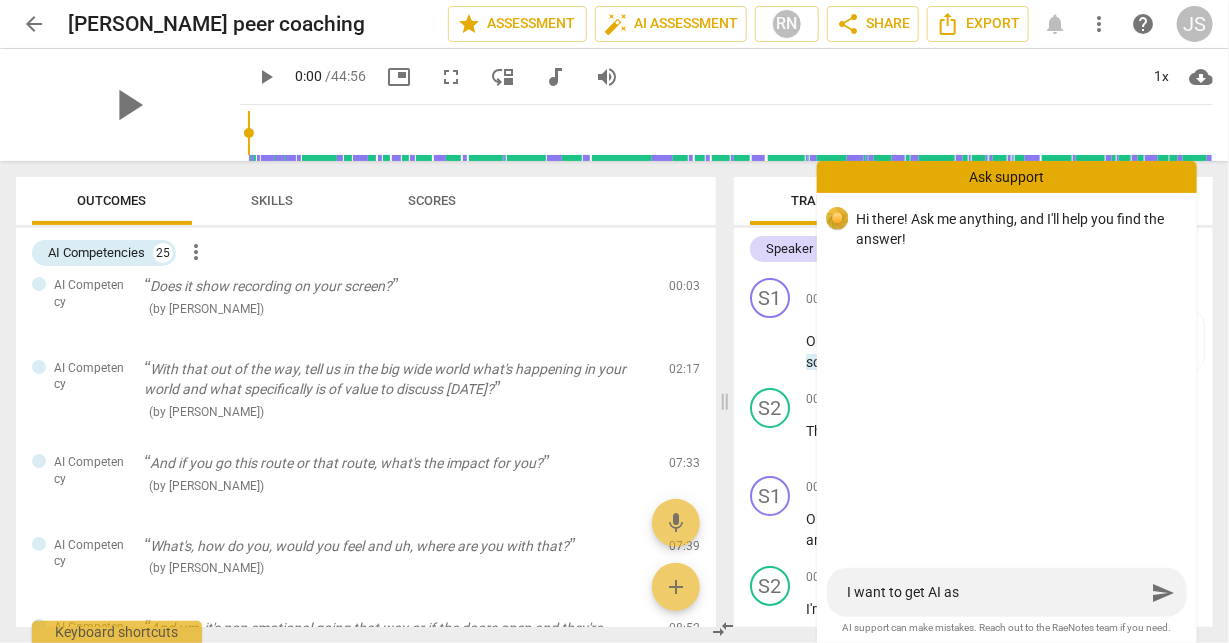 type on "I want to get AI ass" 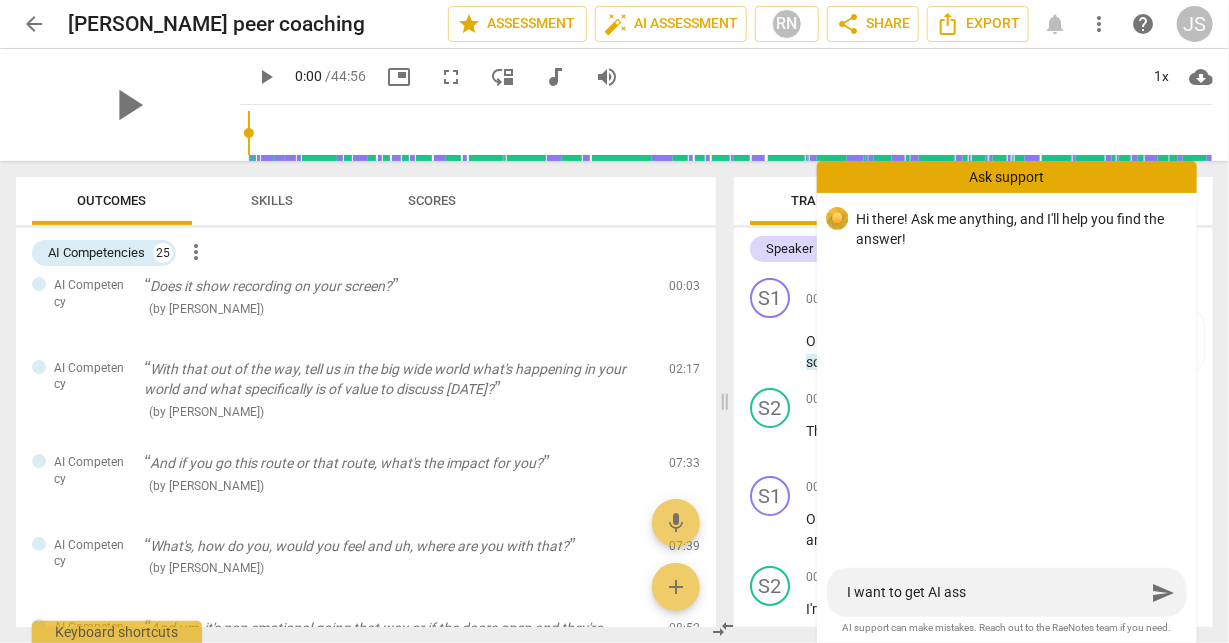 type on "I want to get AI asse" 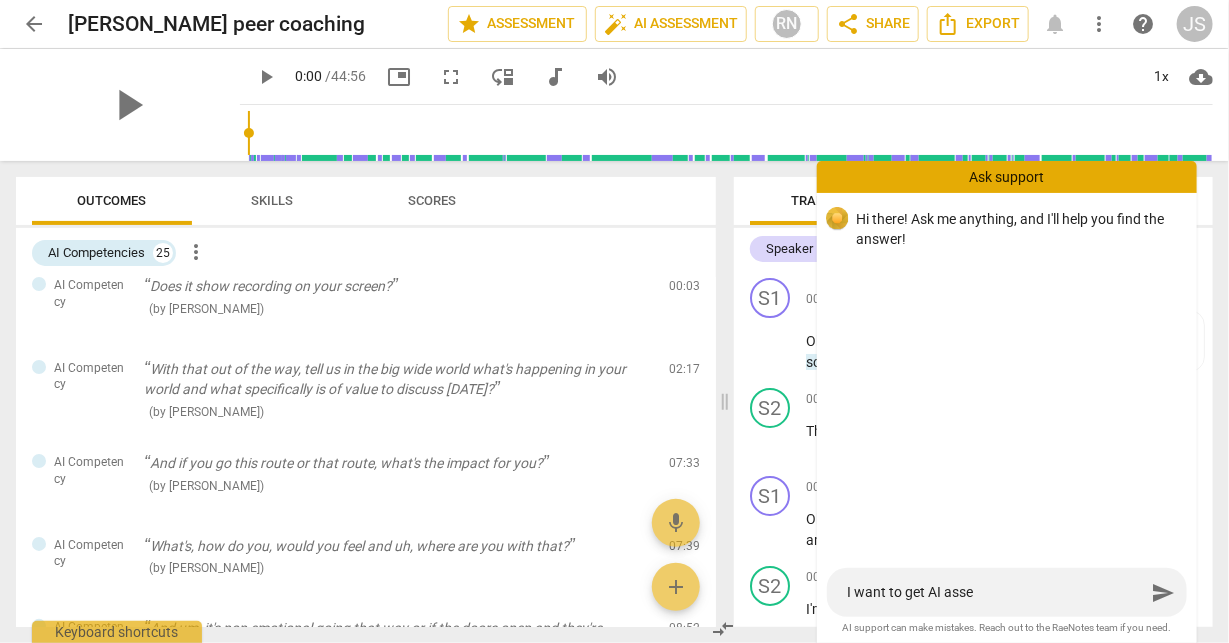 type on "I want to get AI asses" 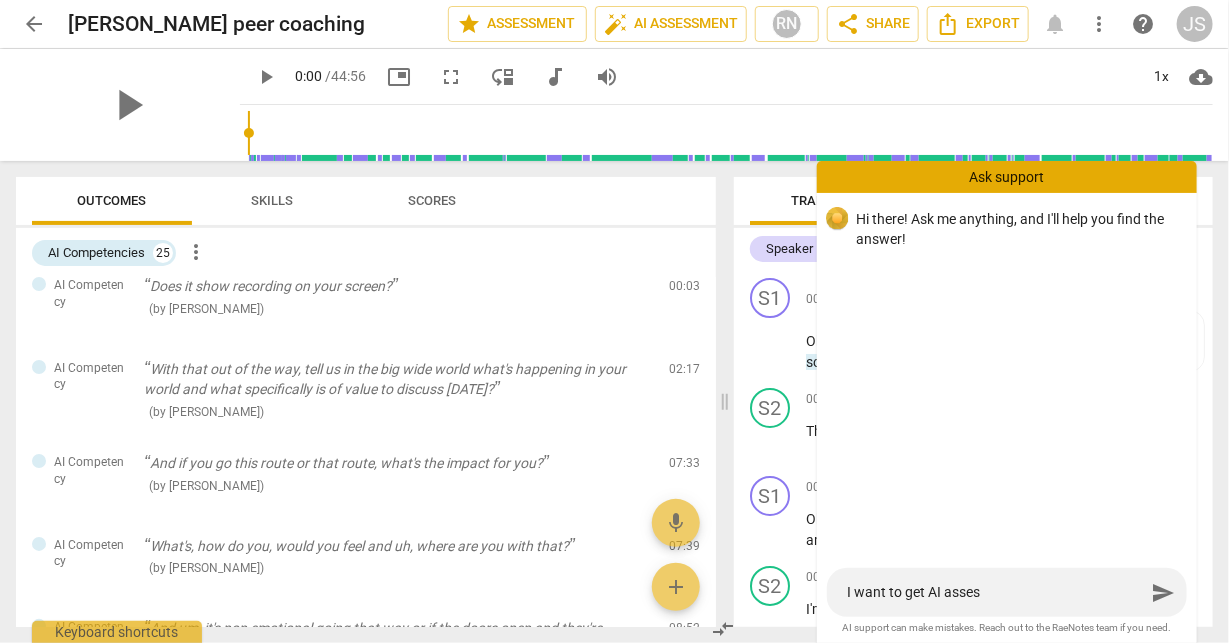 type on "I want to get AI assess" 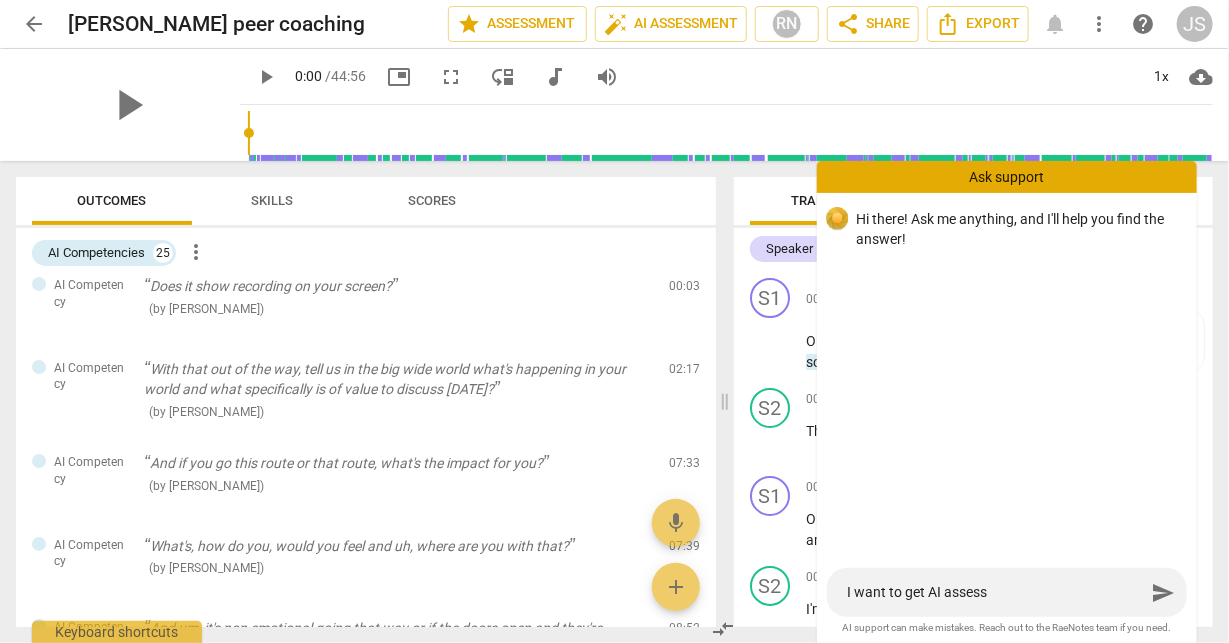 type on "I want to get AI assessm" 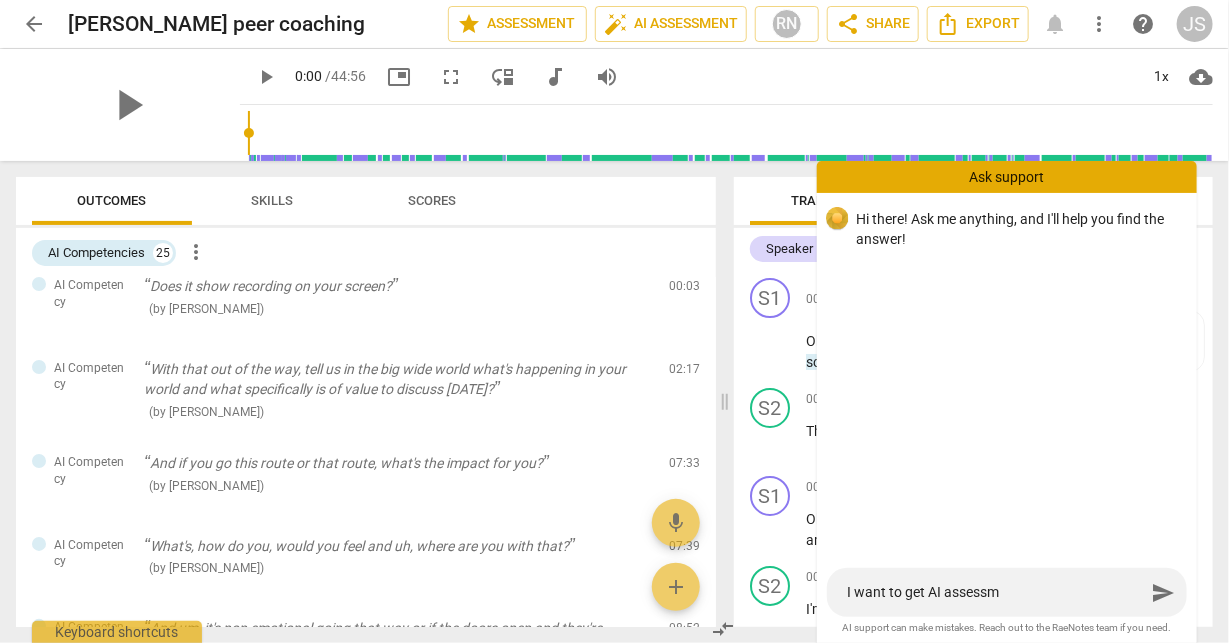 type on "I want to get AI assessme" 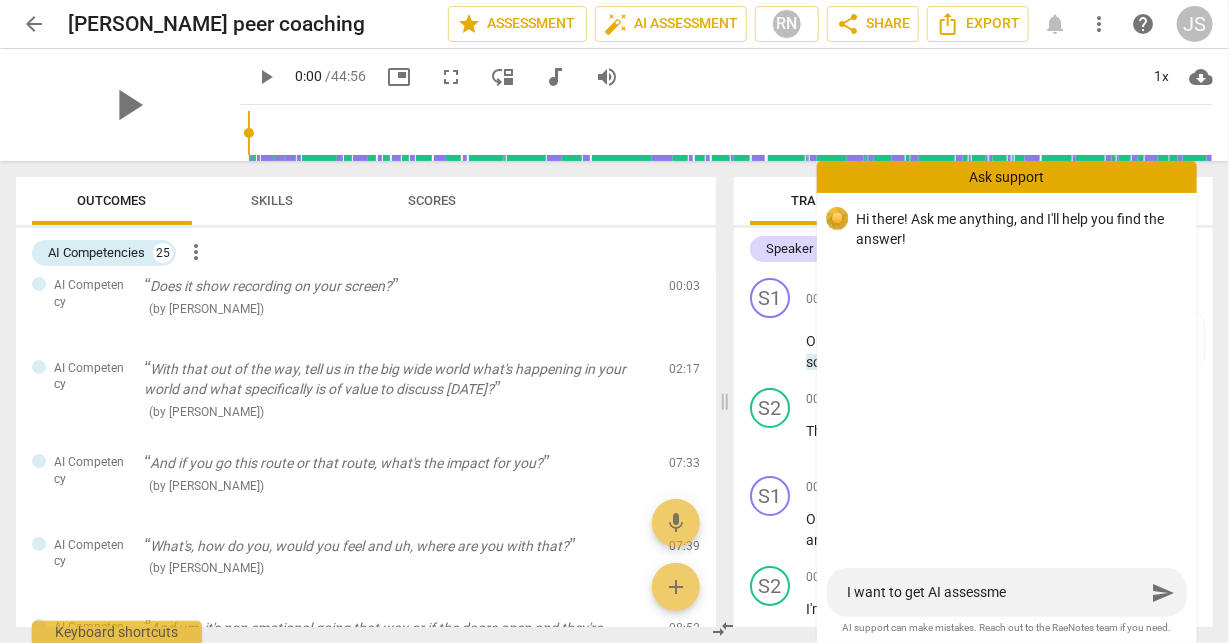 type on "I want to get AI assessmen" 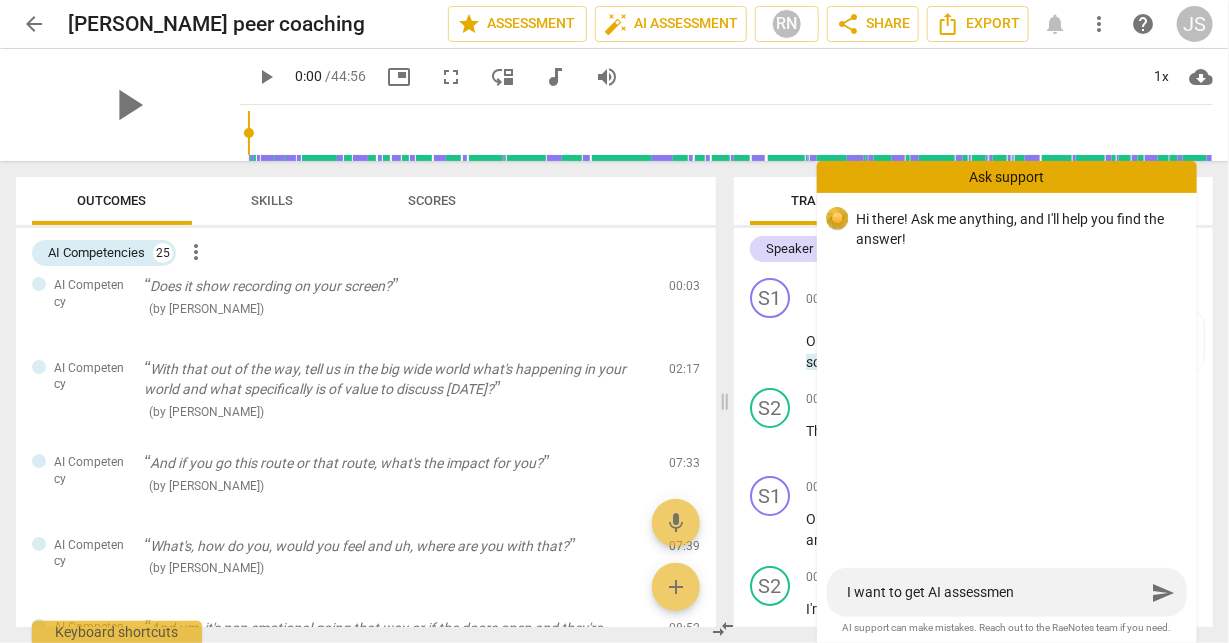 type on "I want to get AI assessment" 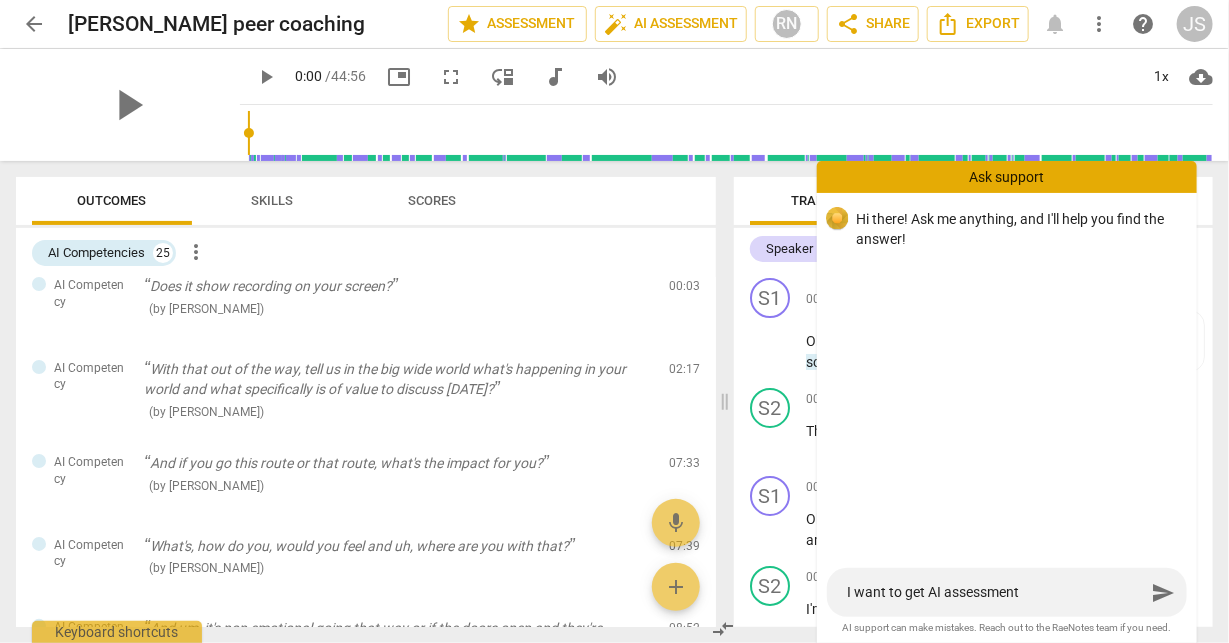 type on "I want to get AI assessment" 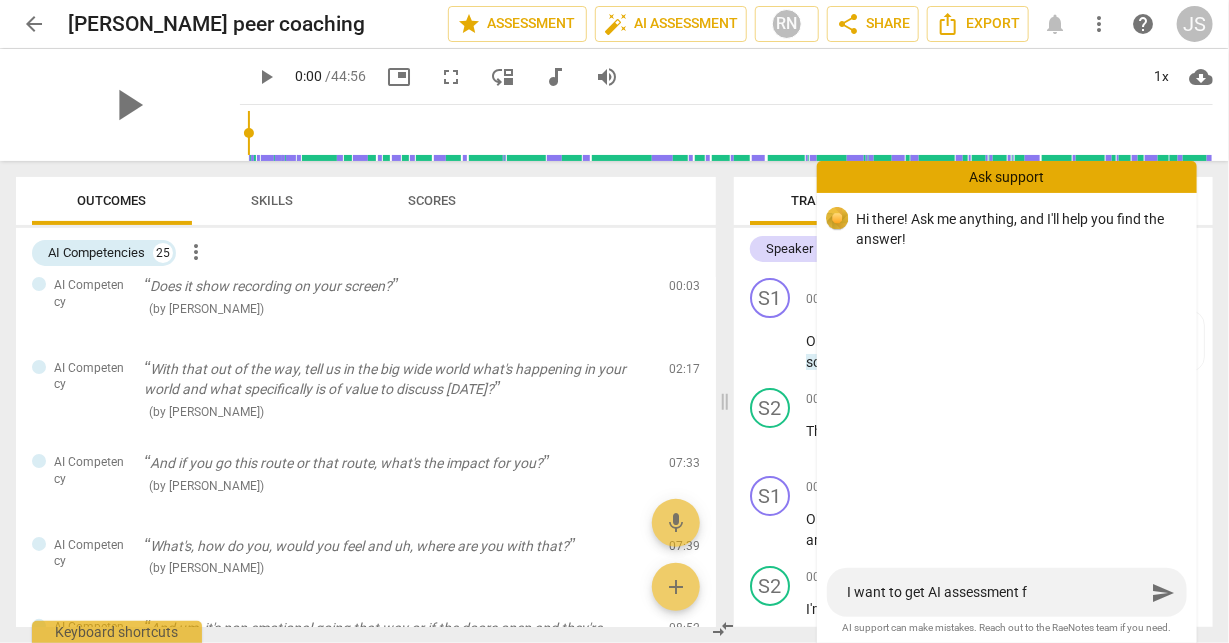 type on "I want to get AI assessment fo" 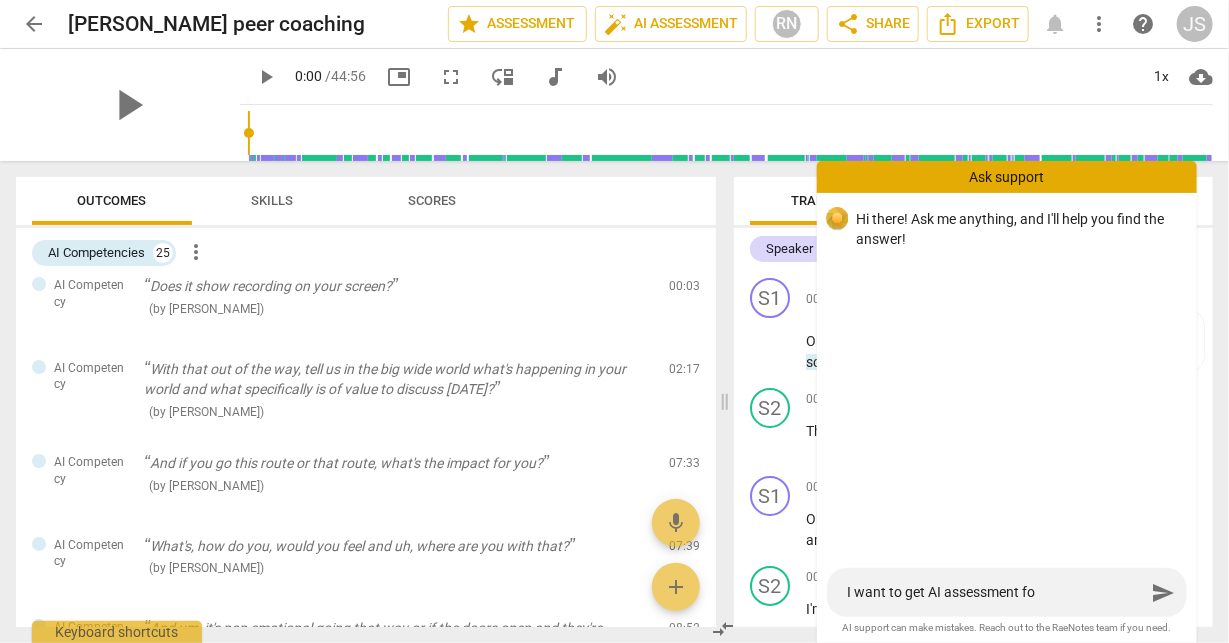 type on "I want to get AI assessment for" 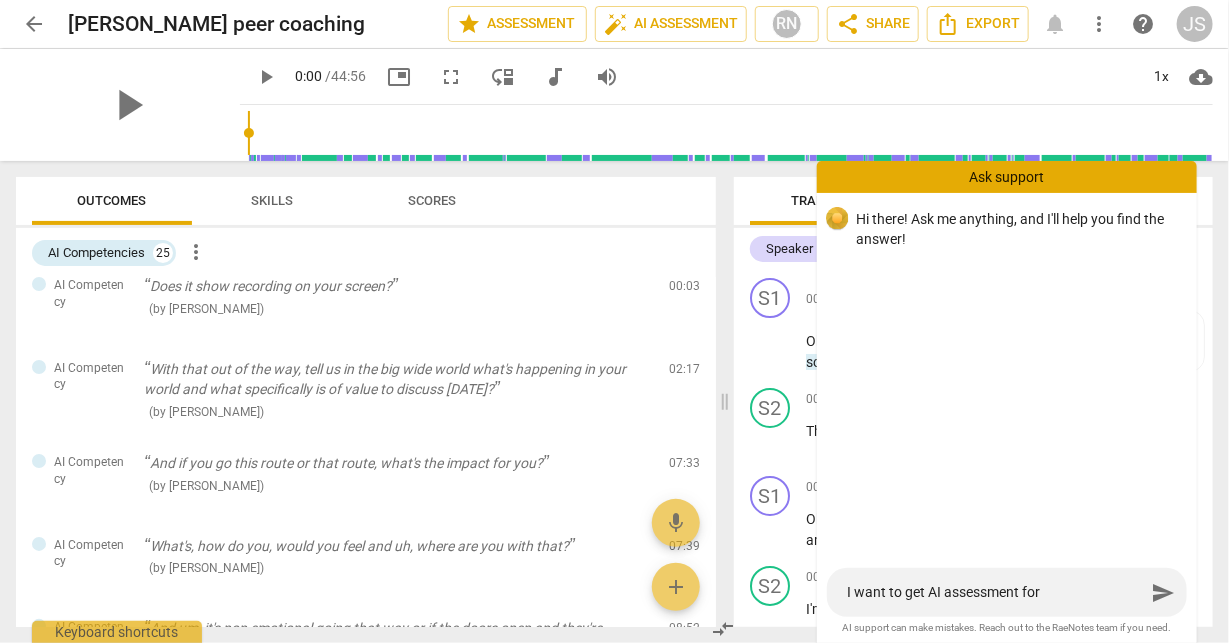 type on "I want to get AI assessment for" 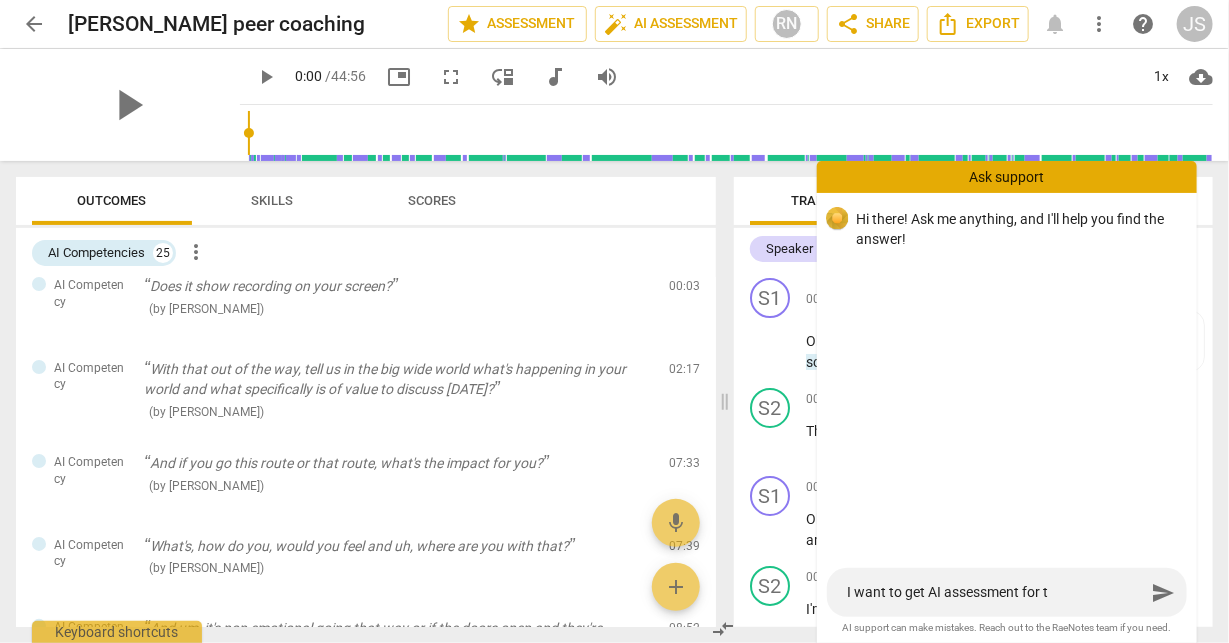type on "I want to get AI assessment for th" 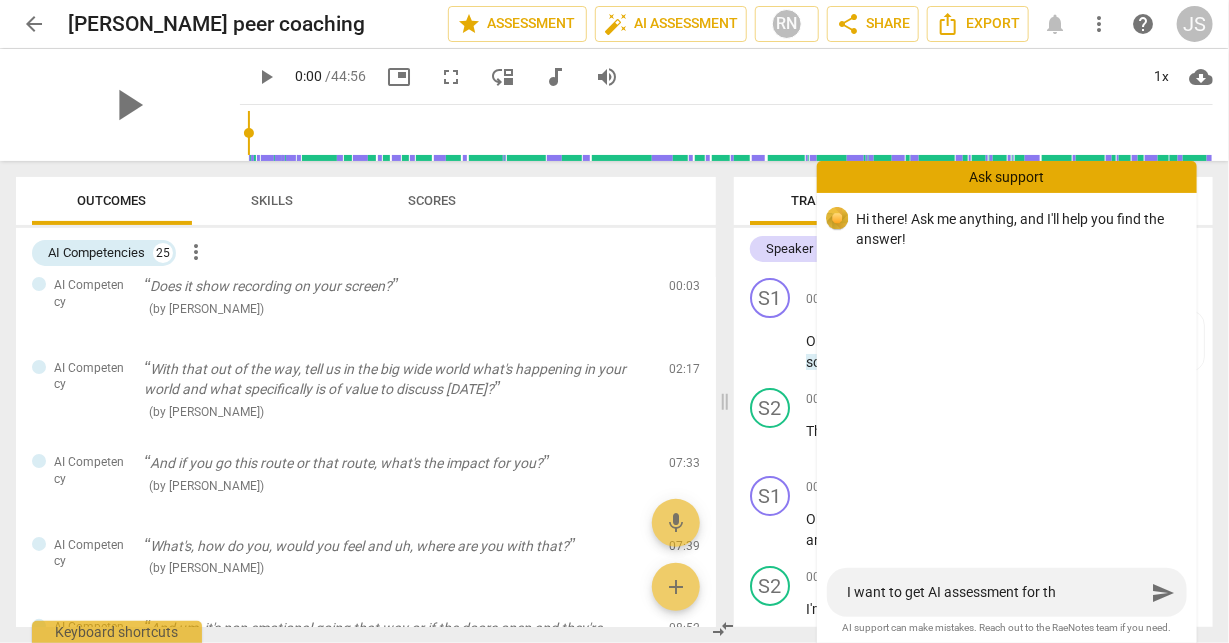 type on "I want to get AI assessment for thi" 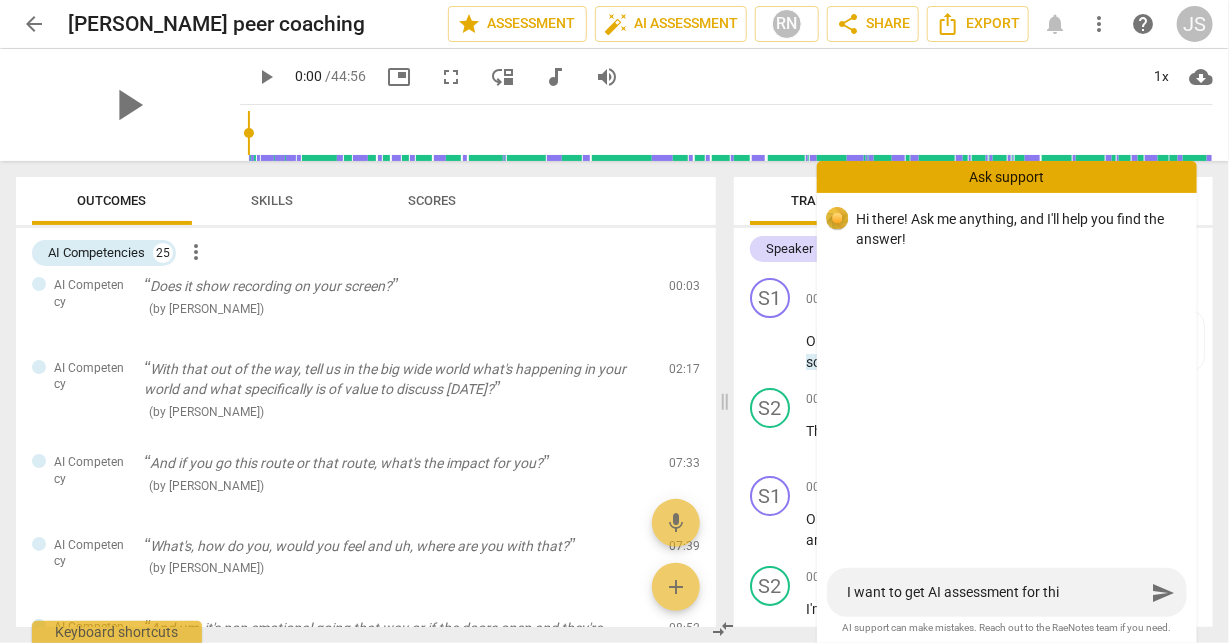 type on "I want to get AI assessment for this" 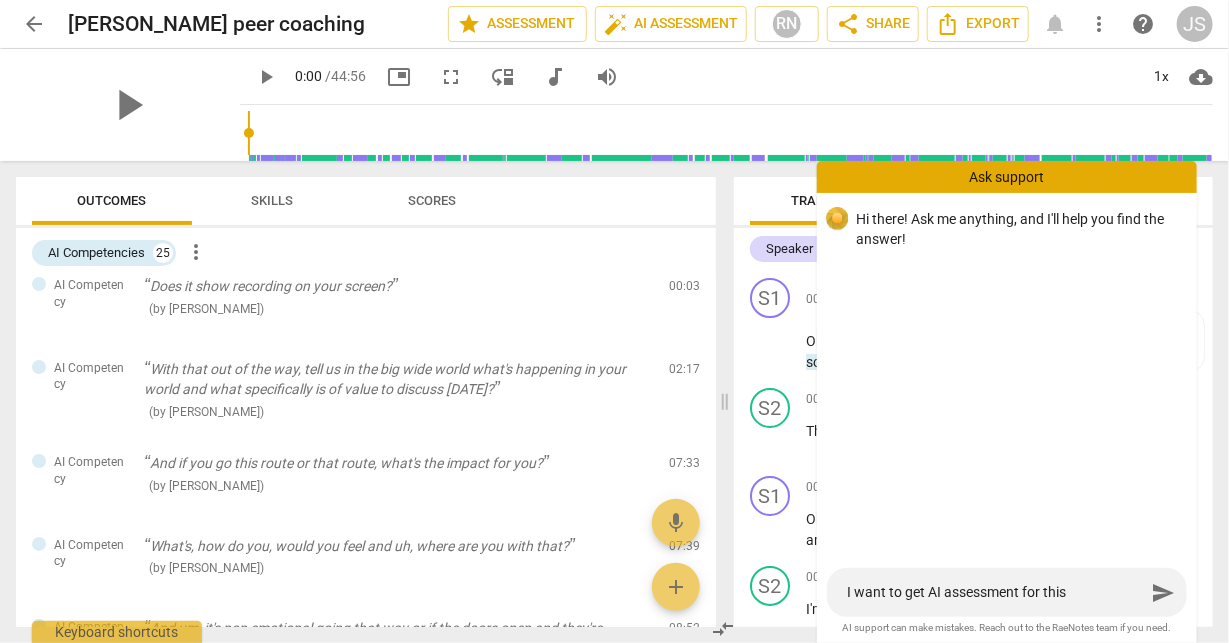 type on "I want to get AI assessment for this" 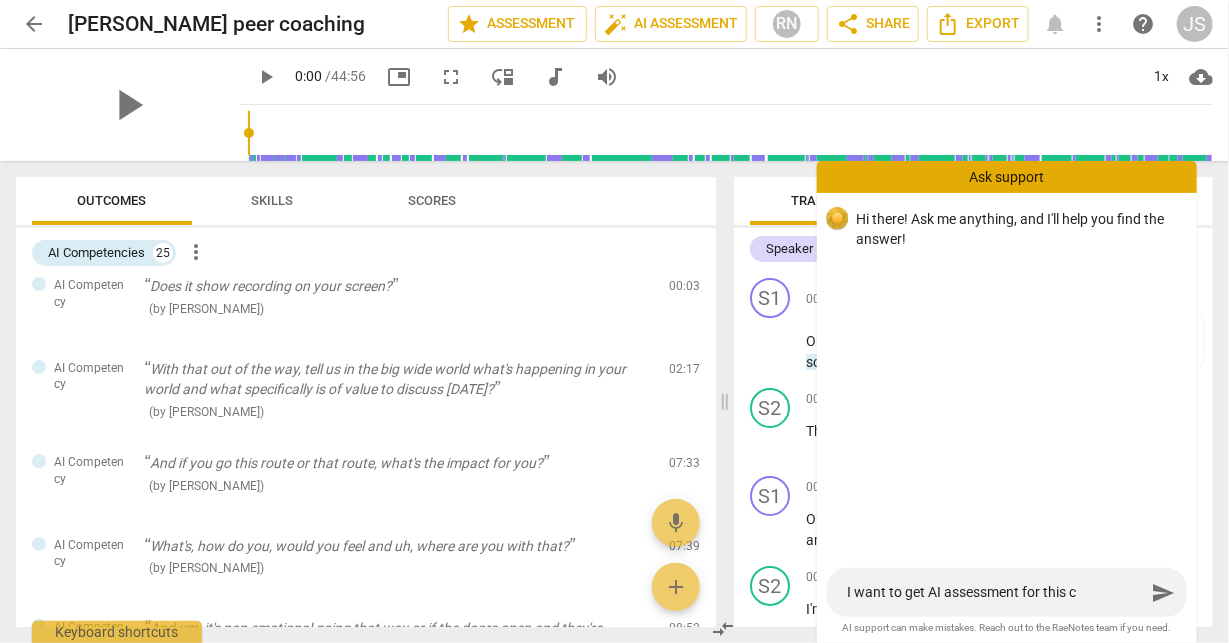 type on "I want to get AI assessment for this co" 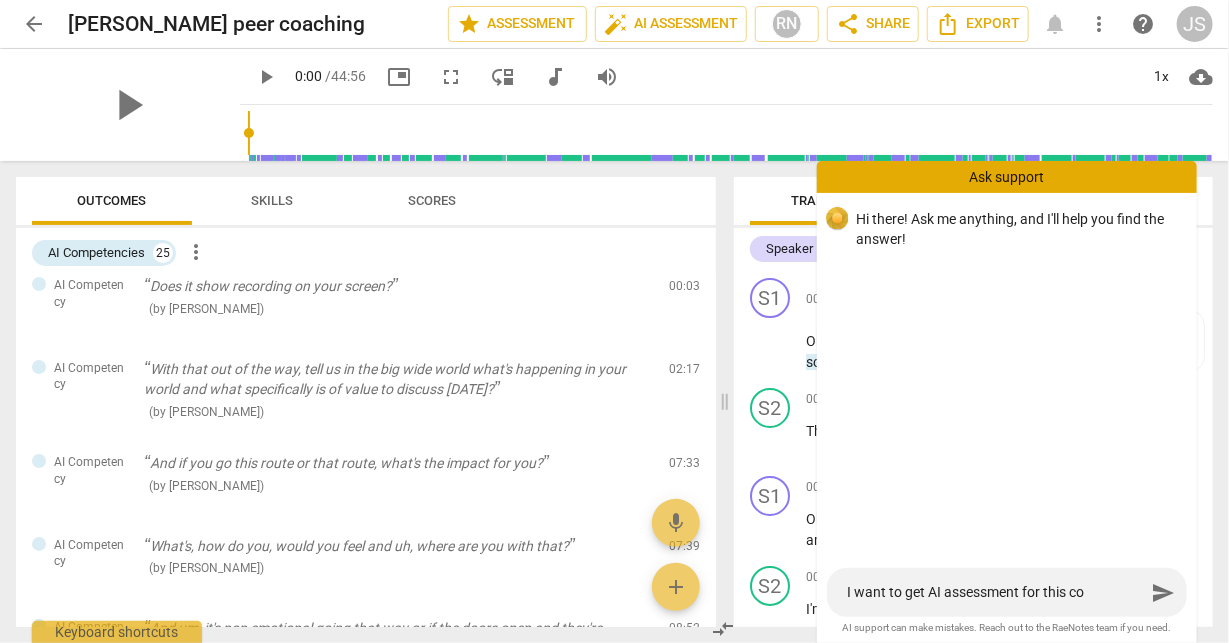 type on "I want to get AI assessment for this coa" 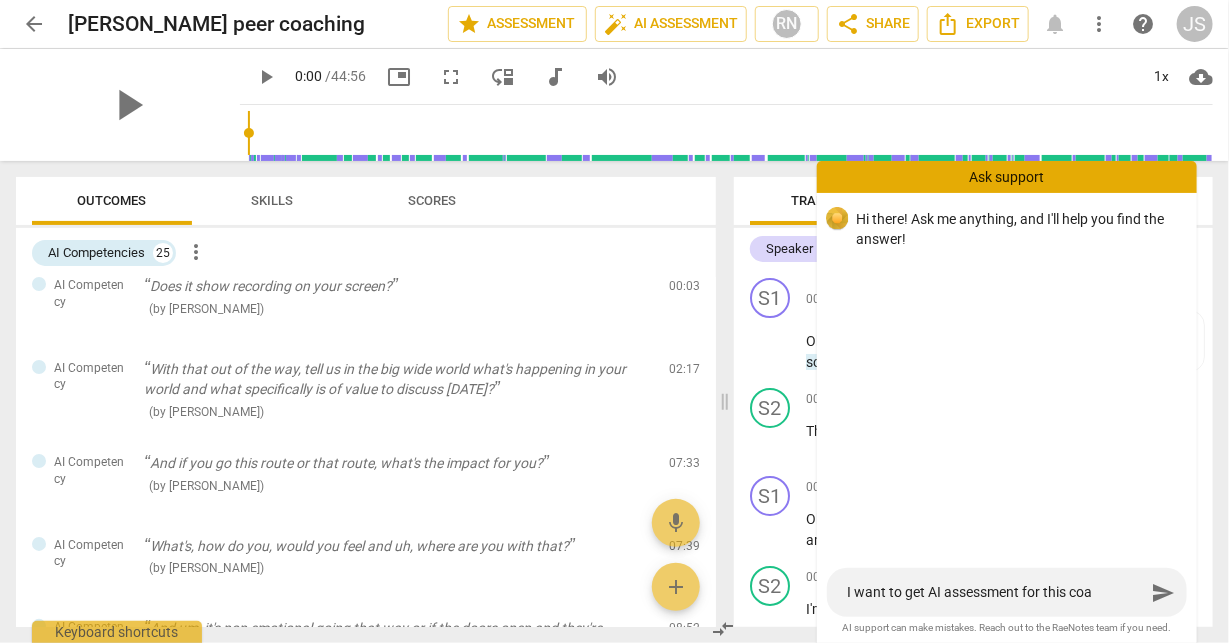 type on "I want to get AI assessment for this coac" 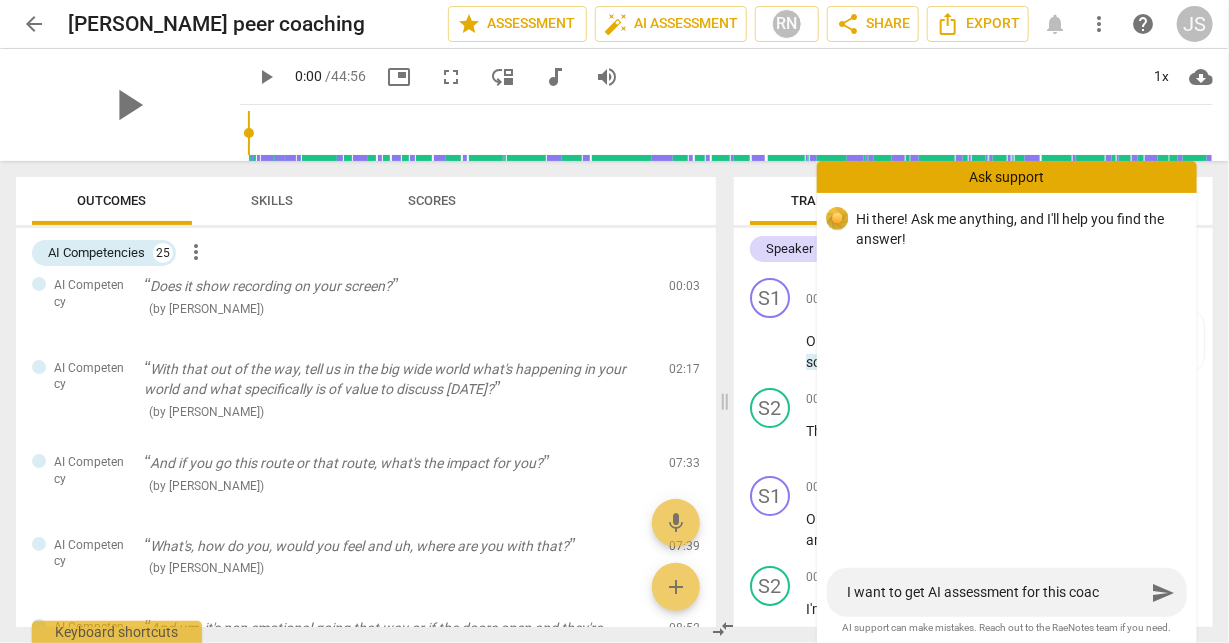 type on "I want to get AI assessment for this coach" 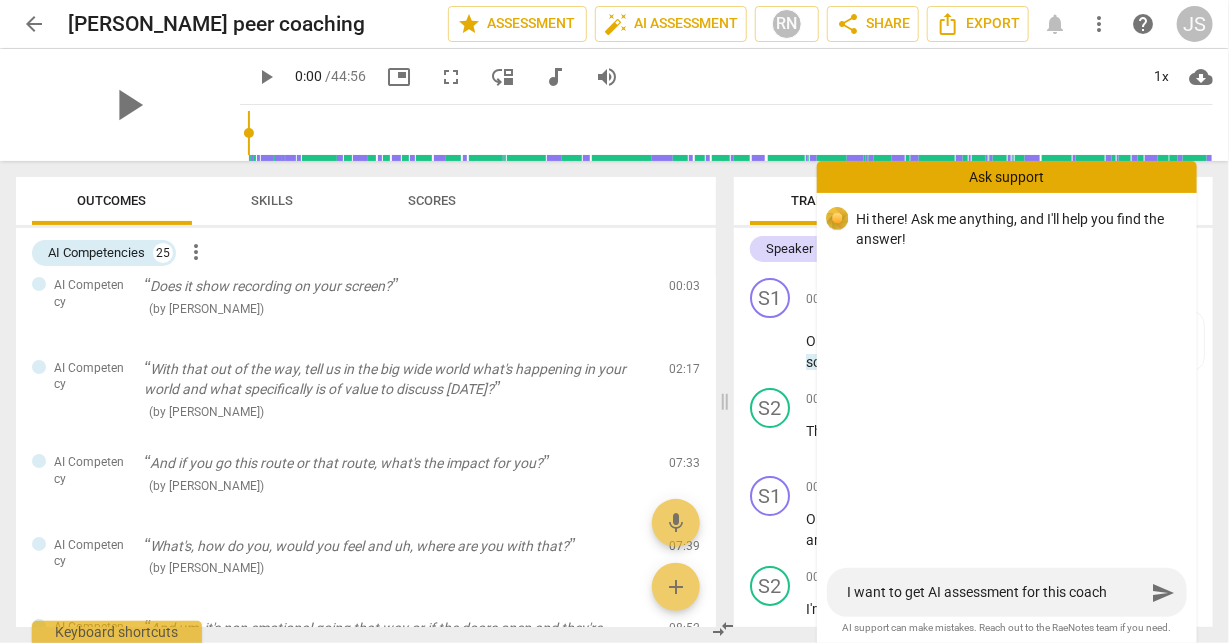 type on "I want to get AI assessment for this coachi" 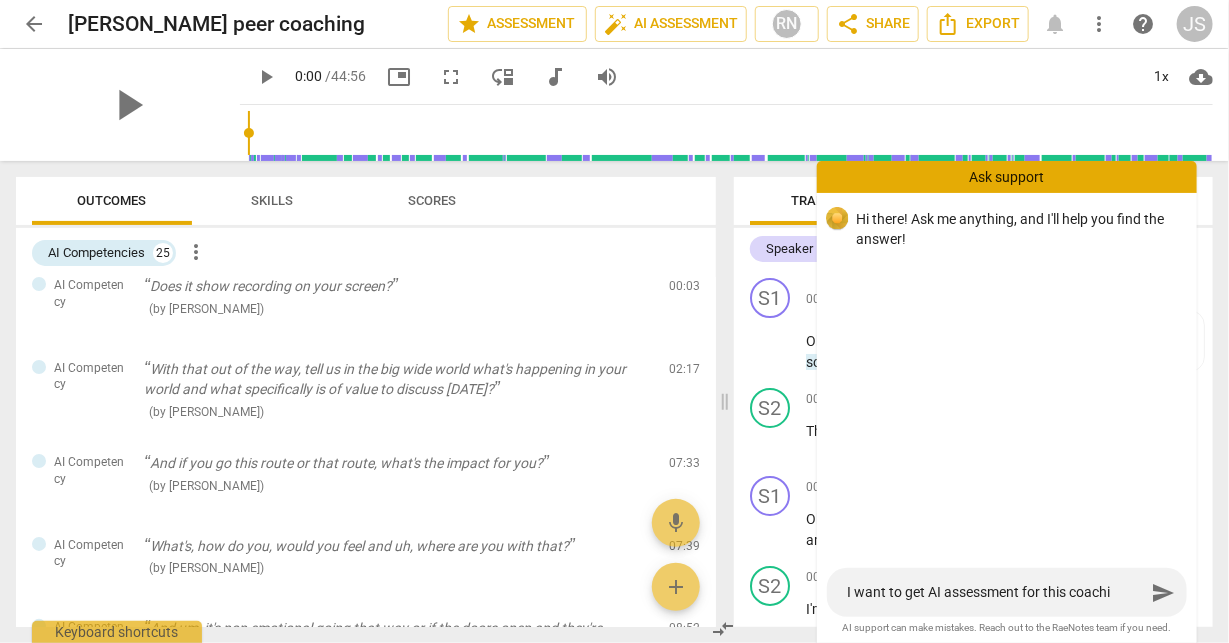 type on "I want to get AI assessment for this coachin" 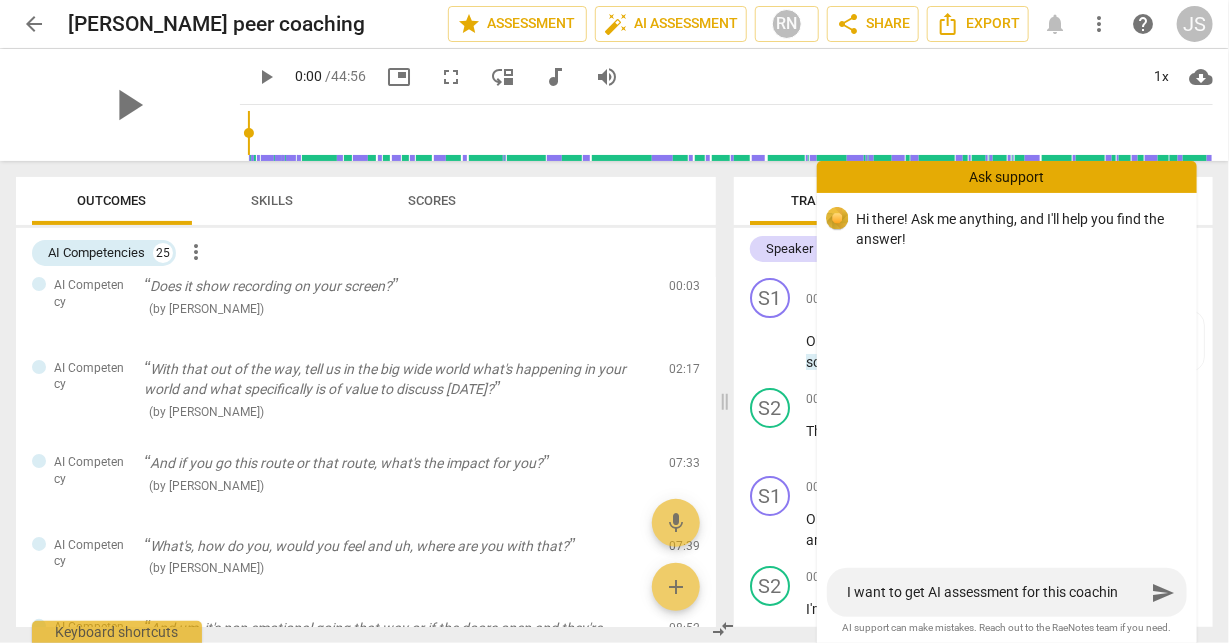 type on "I want to get AI assessment for this coaching" 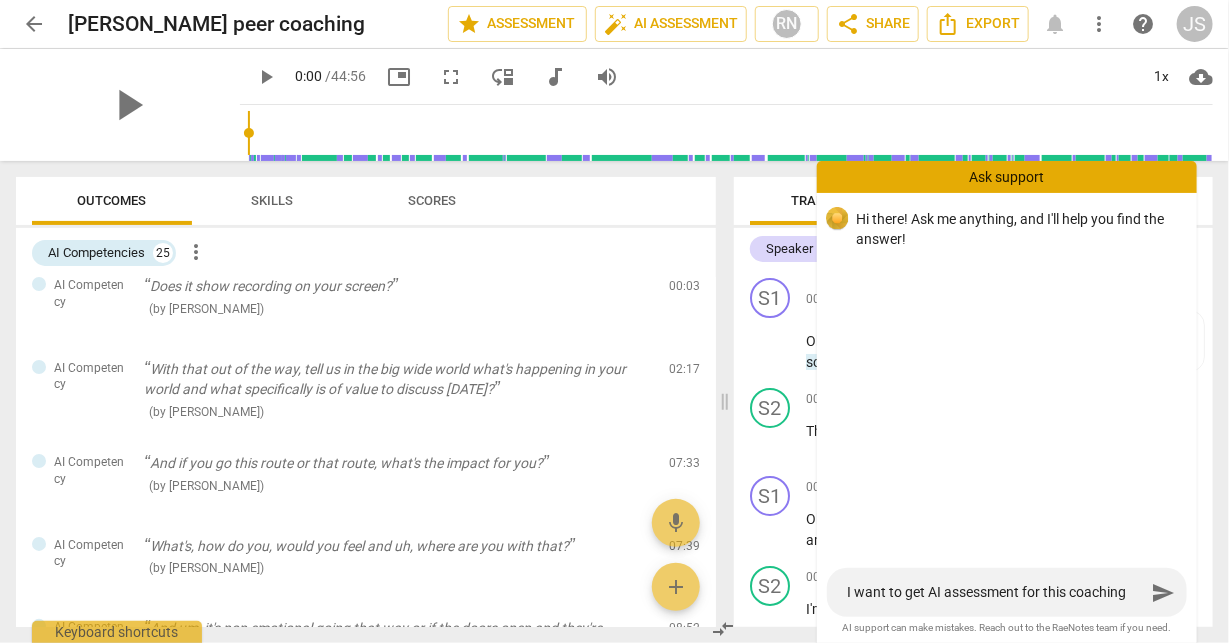 type on "I want to get AI assessment for this coaching" 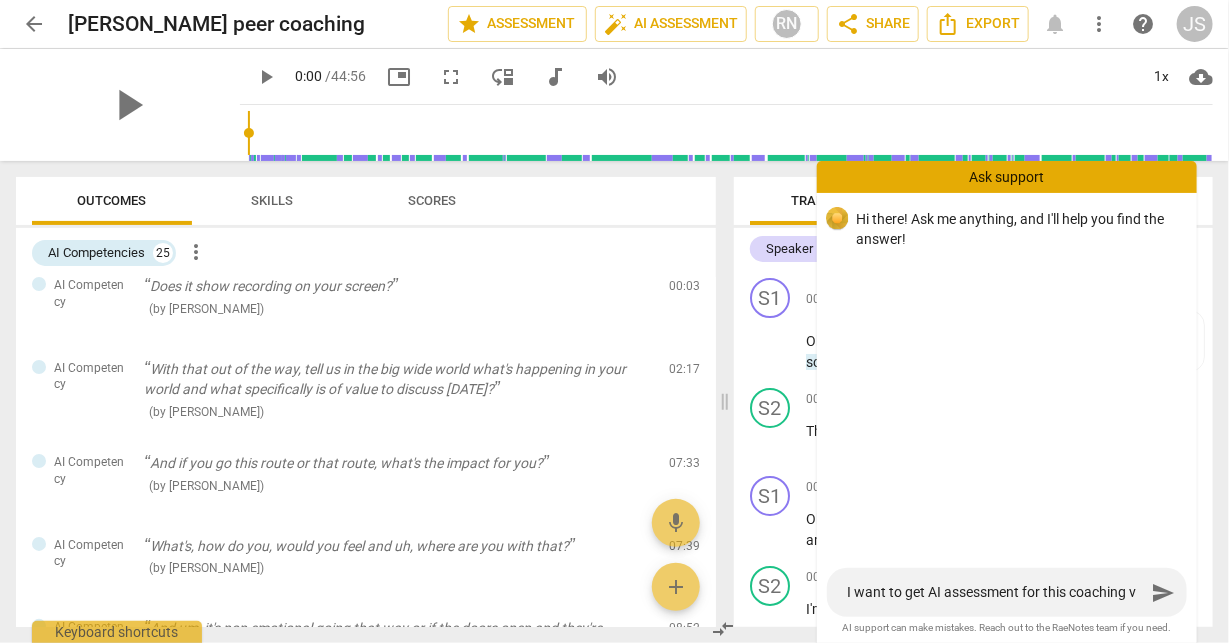 type on "I want to get AI assessment for this coaching vi" 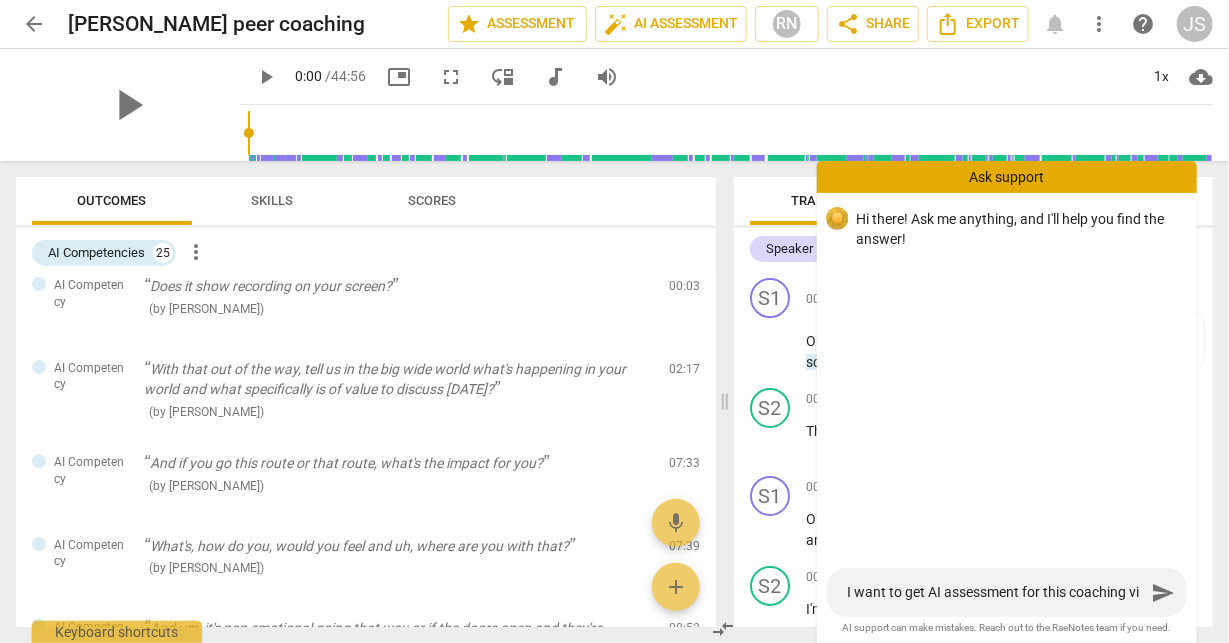 type on "I want to get AI assessment for this coaching vid" 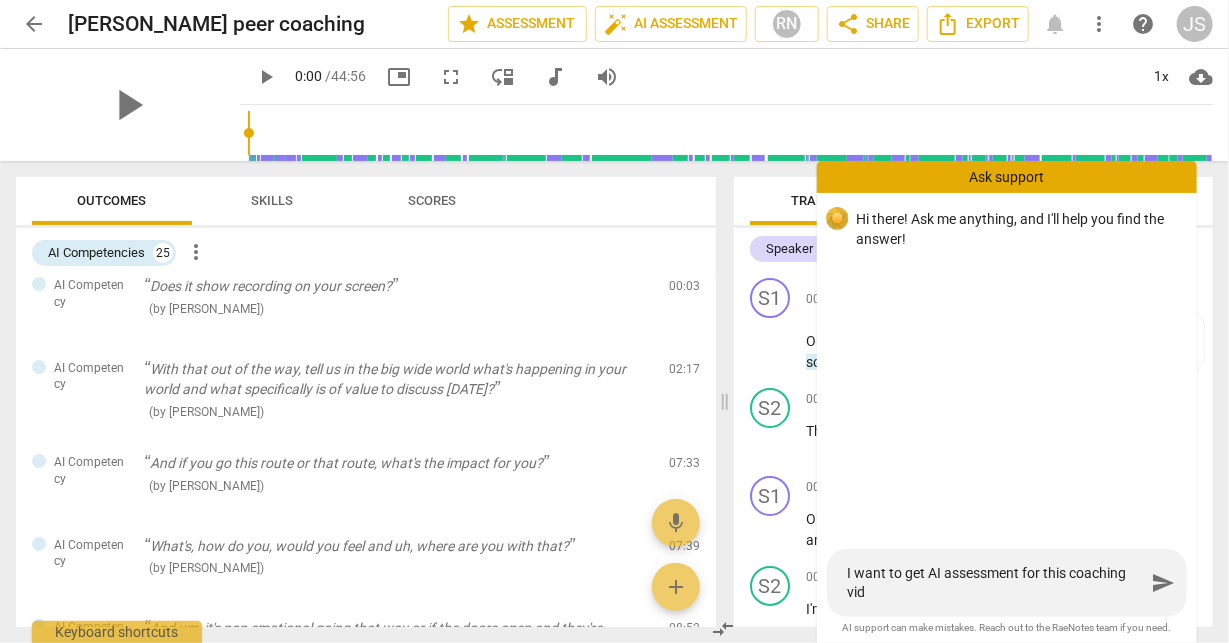 type on "I want to get AI assessment for this coaching vide" 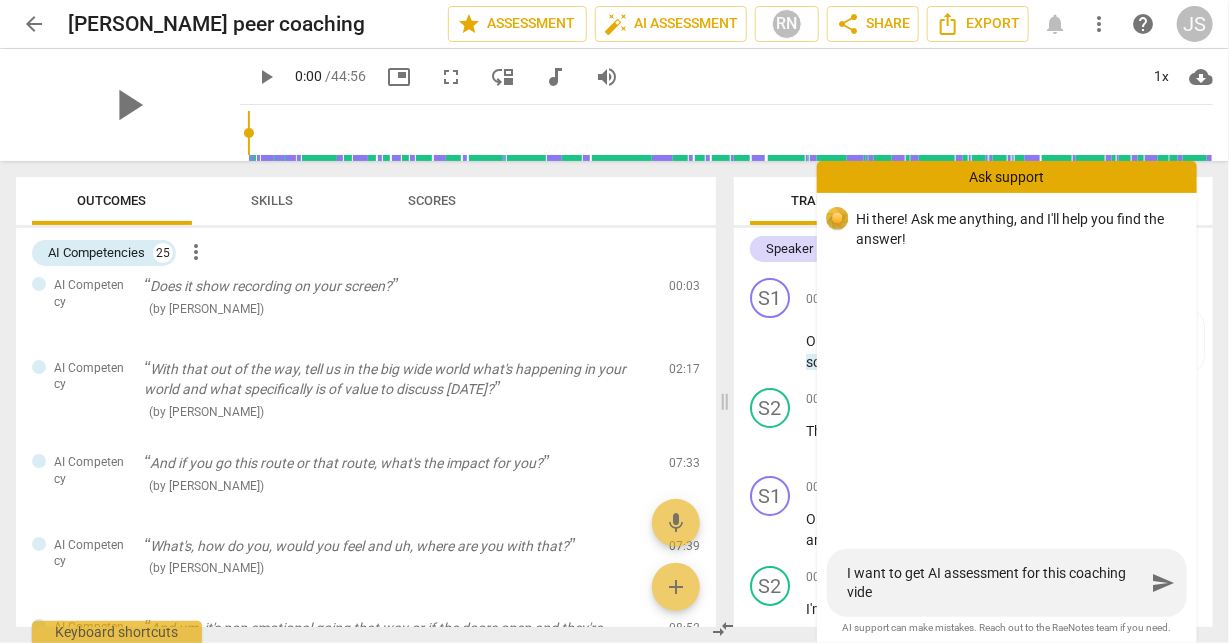 type on "I want to get AI assessment for this coaching video" 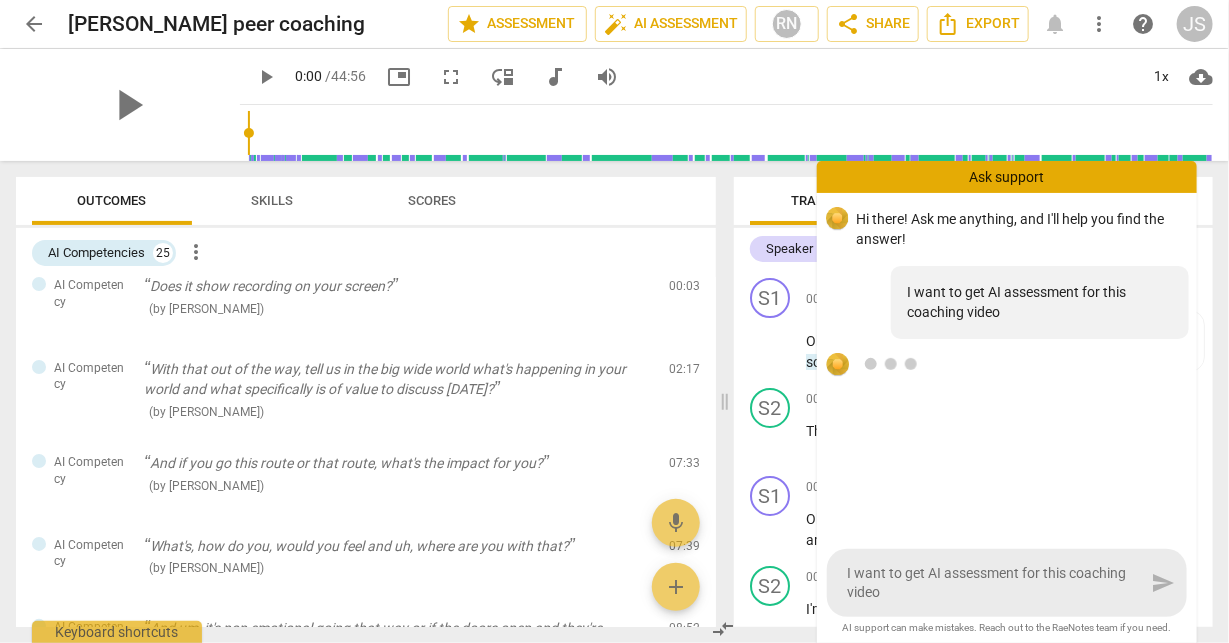 type 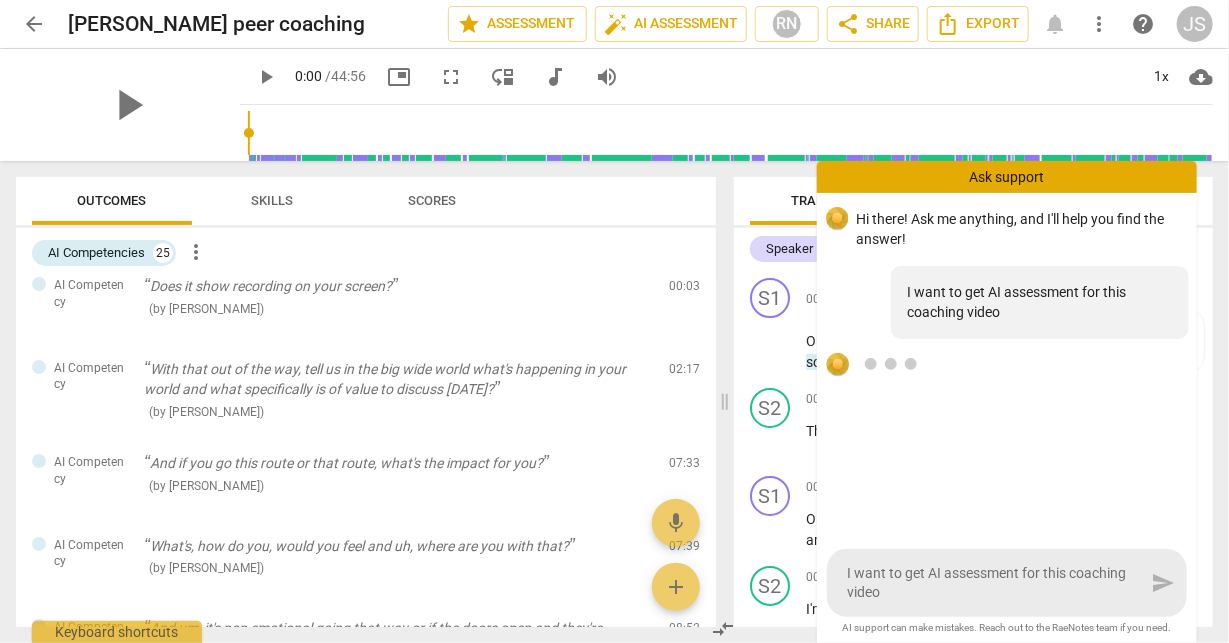 type 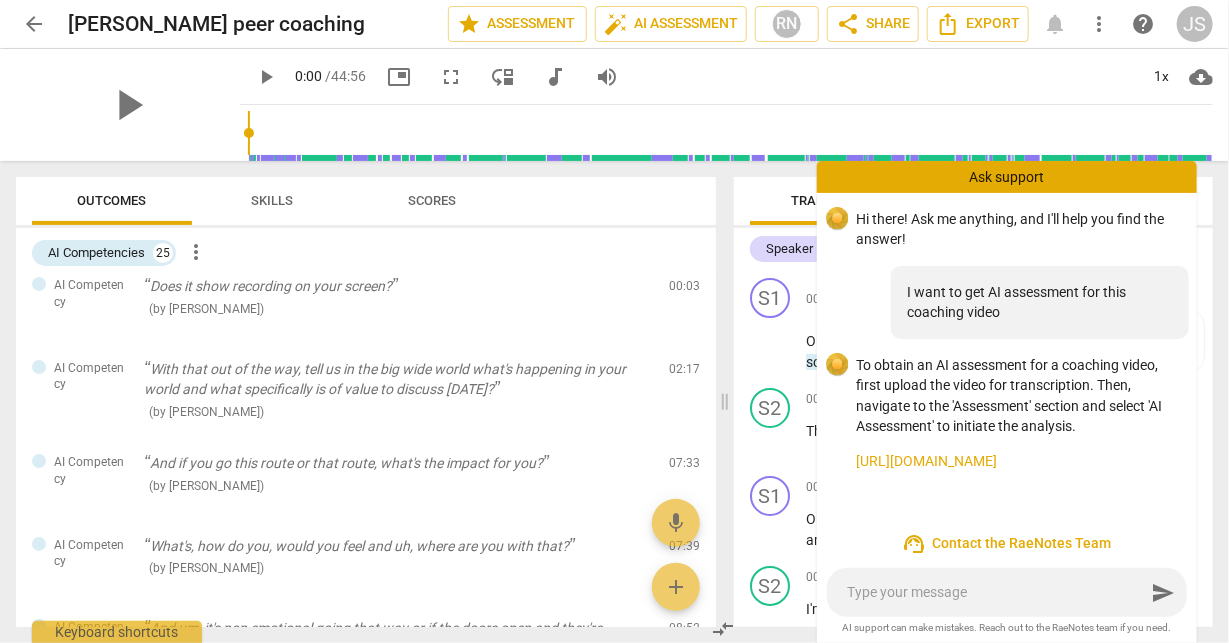 scroll, scrollTop: 0, scrollLeft: 0, axis: both 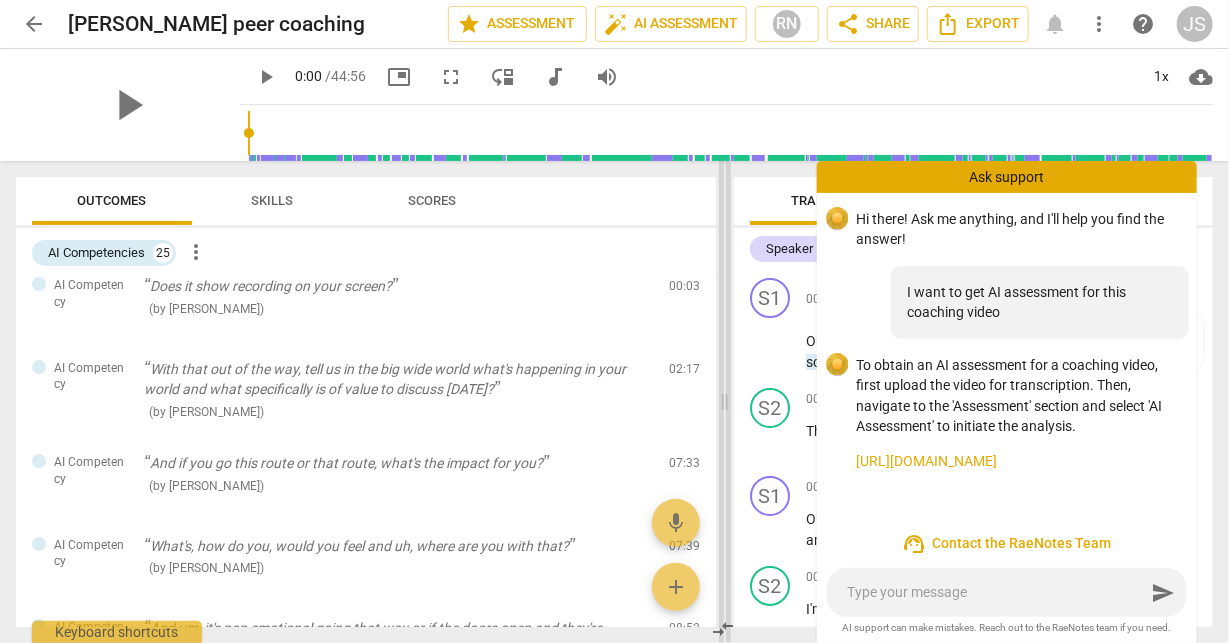 click at bounding box center (725, 402) 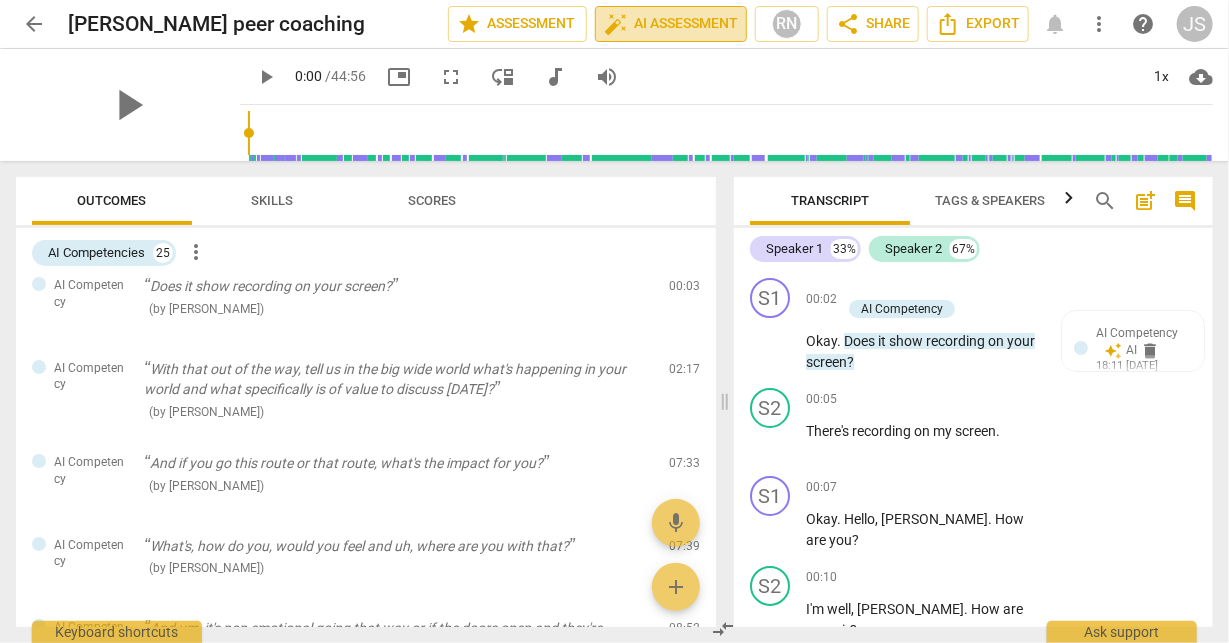 click on "auto_fix_high    AI Assessment" at bounding box center [671, 24] 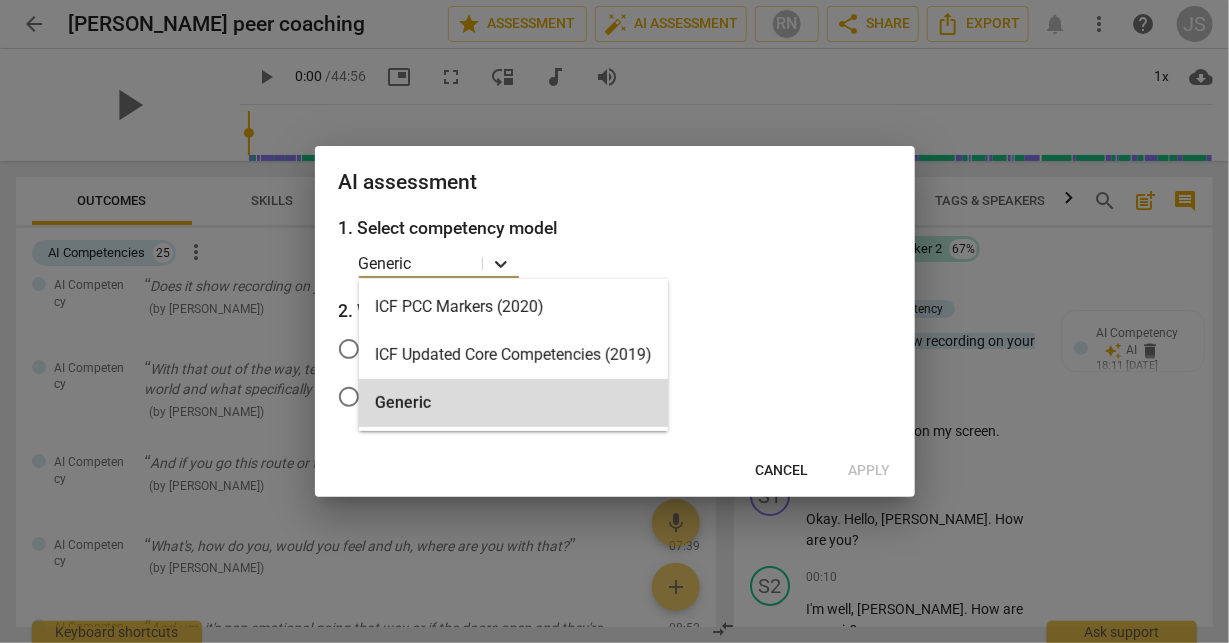click 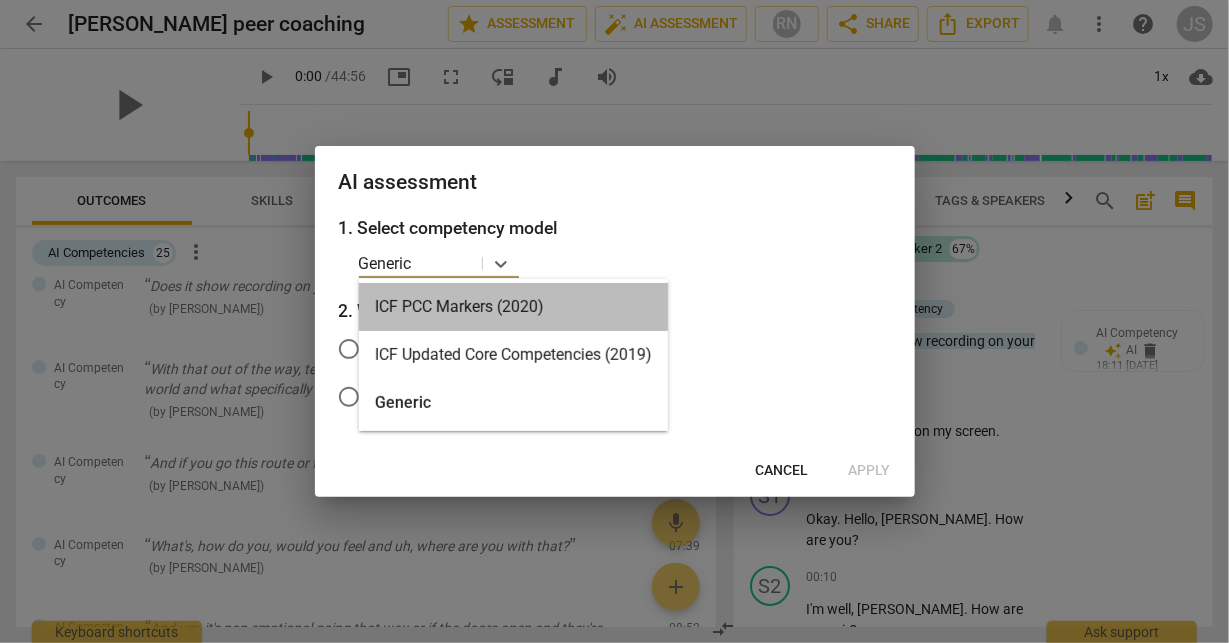 click on "ICF PCC Markers (2020)" at bounding box center [513, 307] 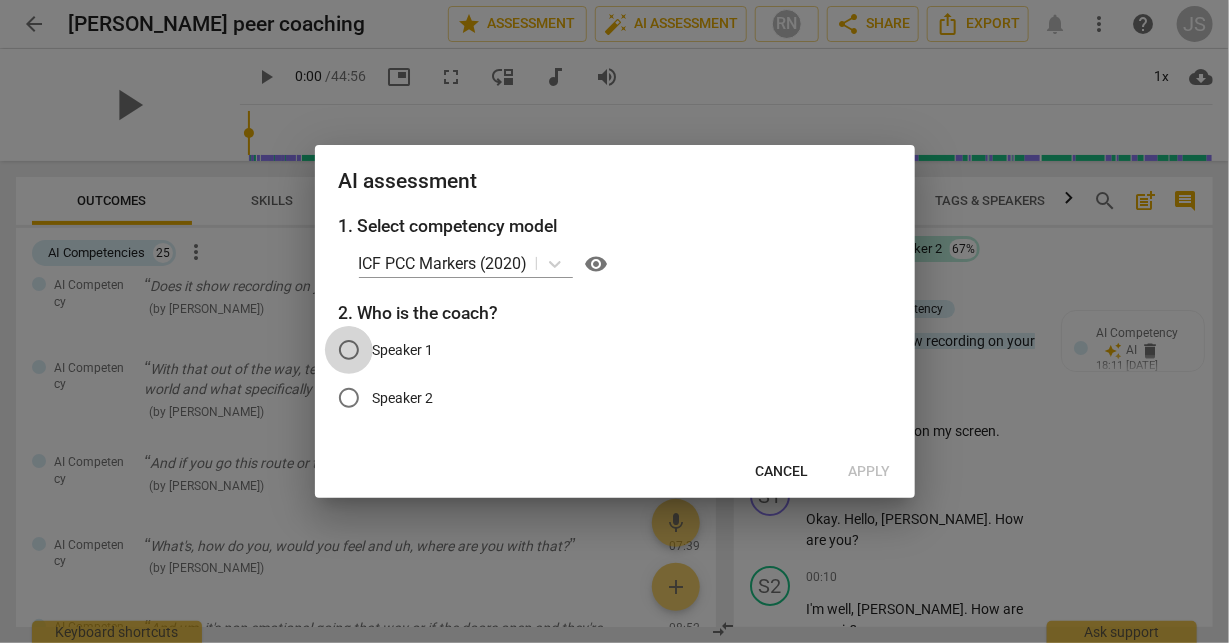 click on "Speaker 1" at bounding box center (349, 350) 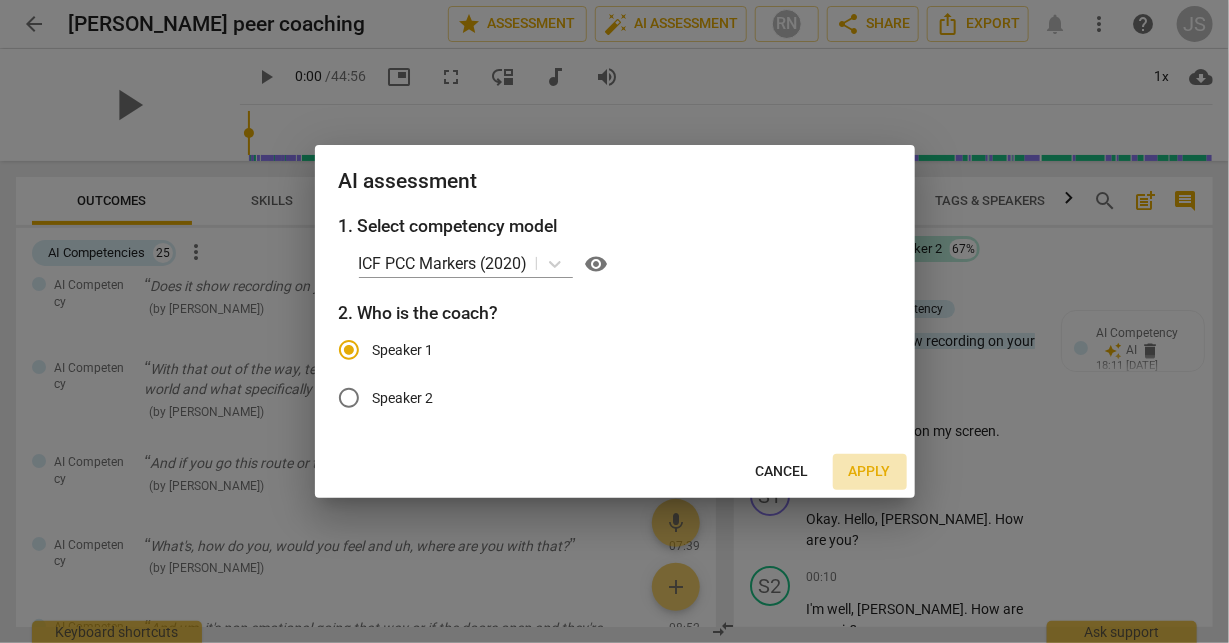 click on "Apply" at bounding box center (870, 472) 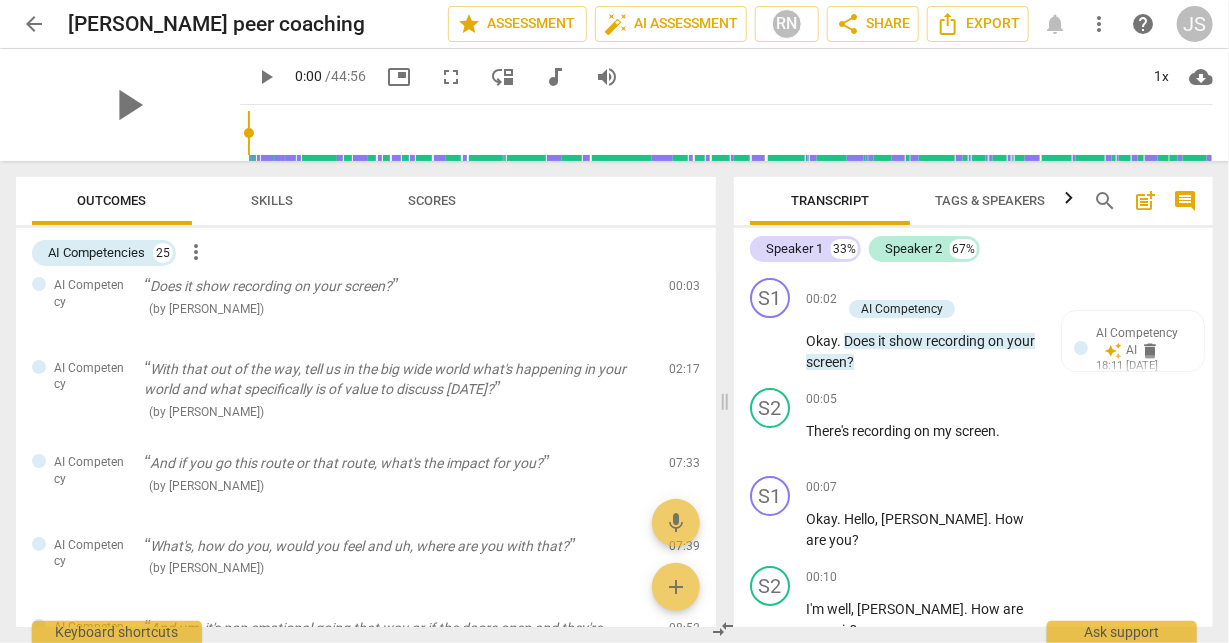 click on "S2 play_arrow pause 00:05 + Add competency keyboard_arrow_right There's   recording   on   my   screen ." at bounding box center [973, 424] 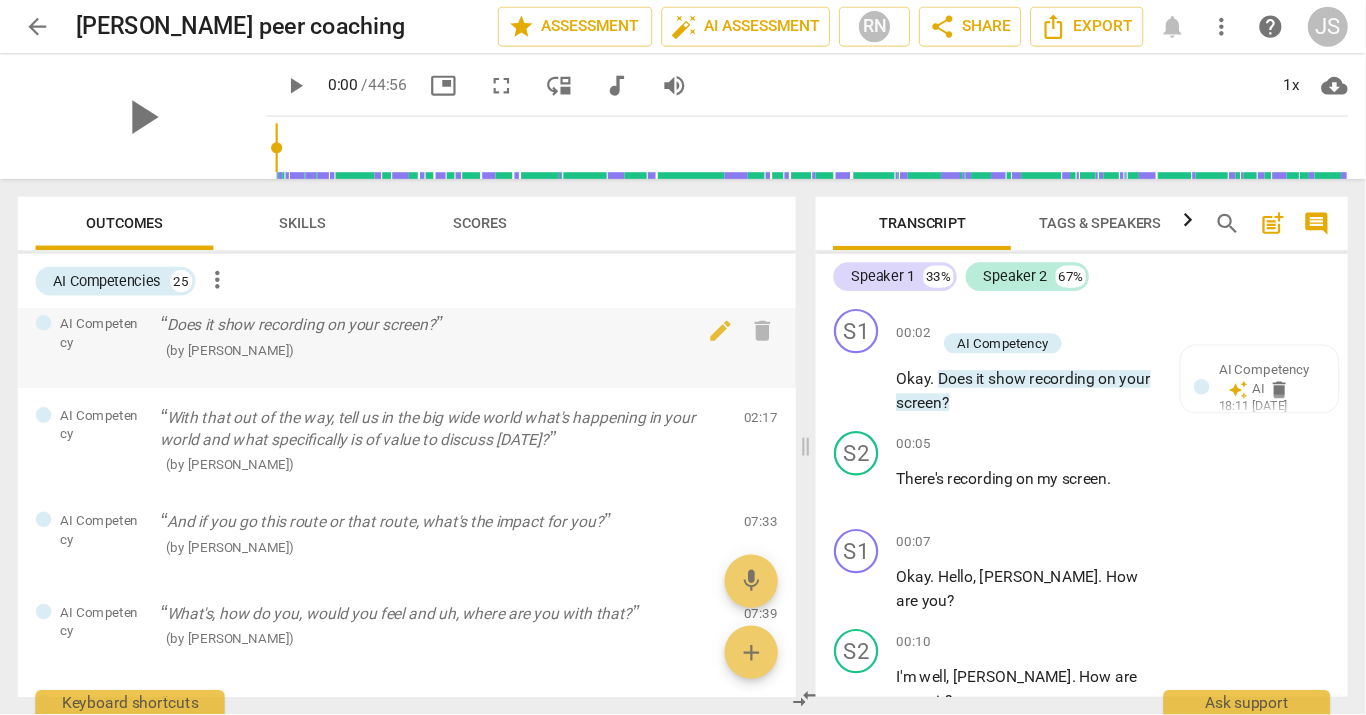 scroll, scrollTop: 0, scrollLeft: 0, axis: both 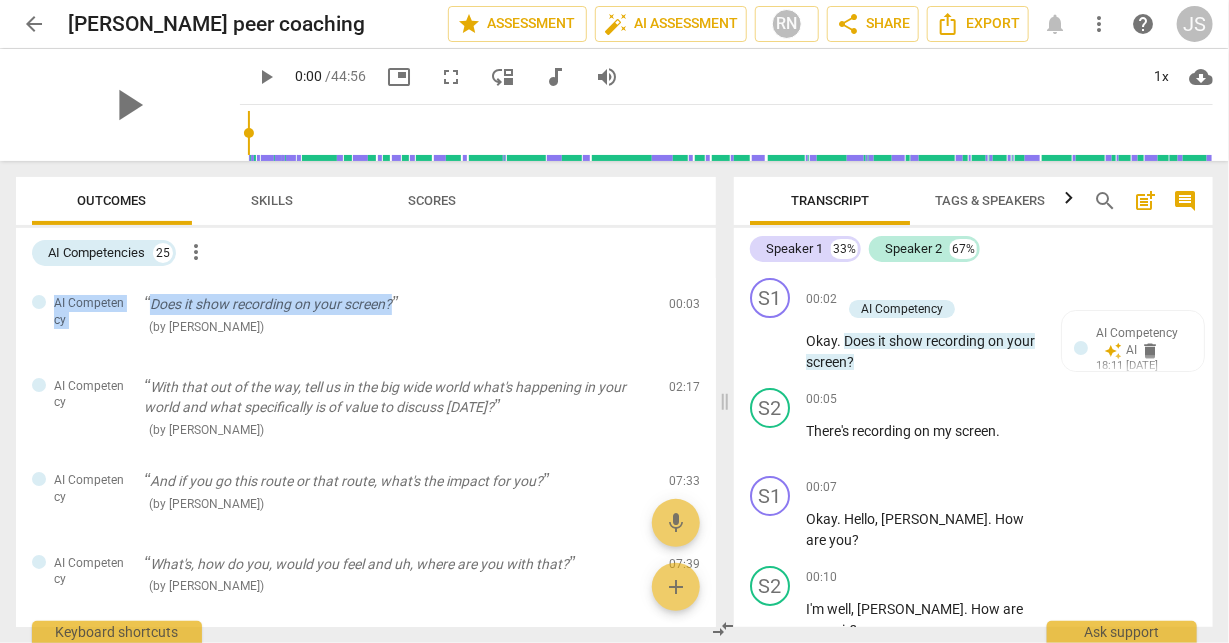 drag, startPoint x: 607, startPoint y: 304, endPoint x: 601, endPoint y: 194, distance: 110.16351 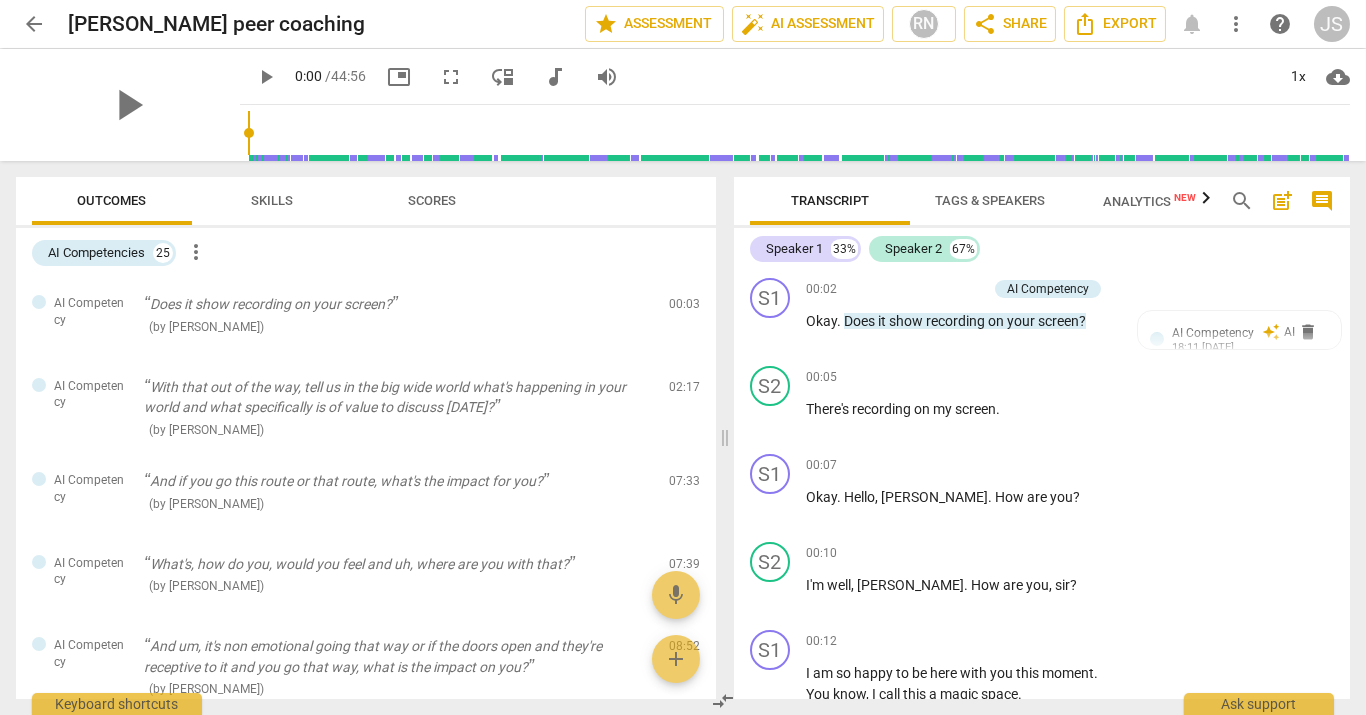 click on "Outcomes Skills Scores" at bounding box center [366, 201] 